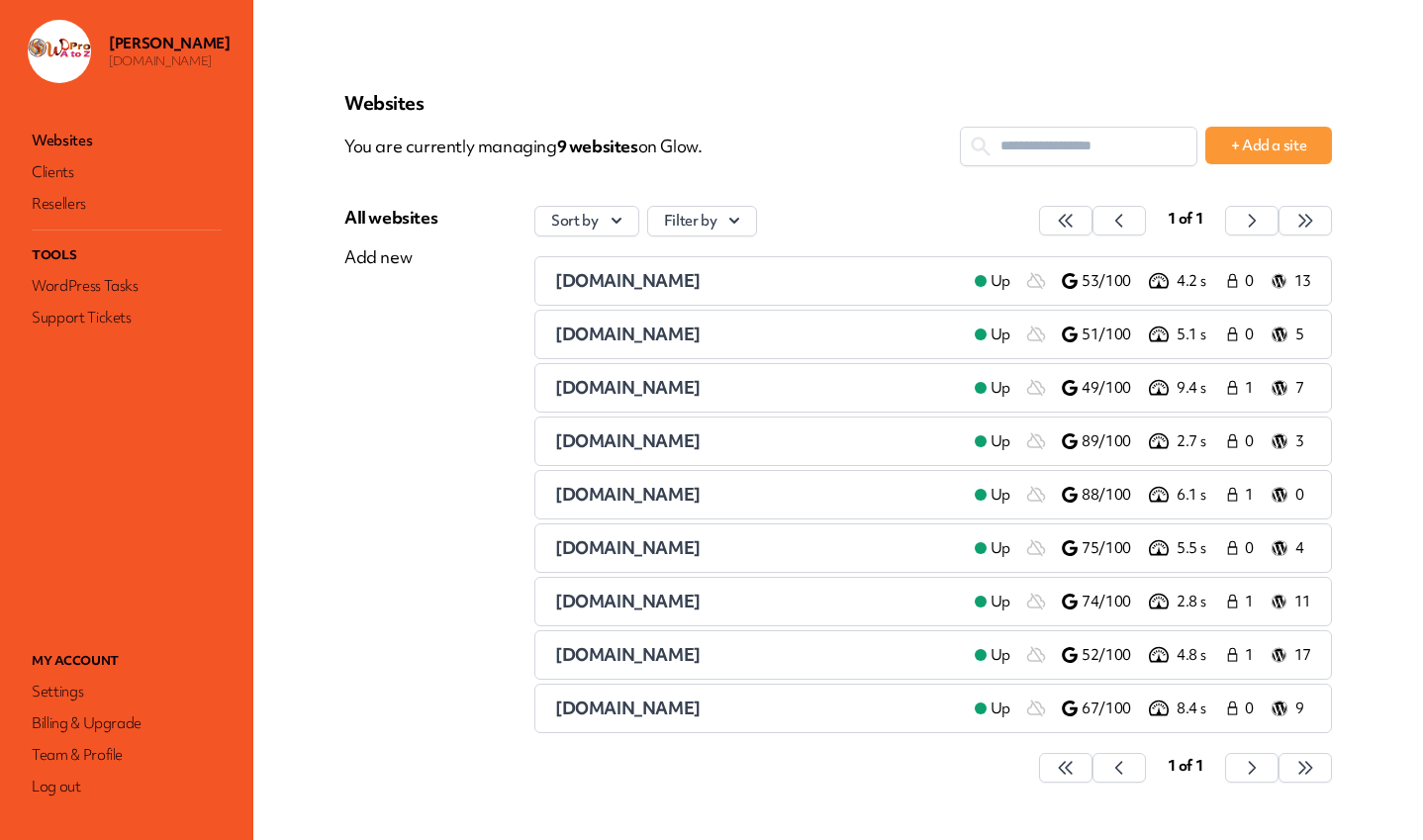 scroll, scrollTop: 0, scrollLeft: 0, axis: both 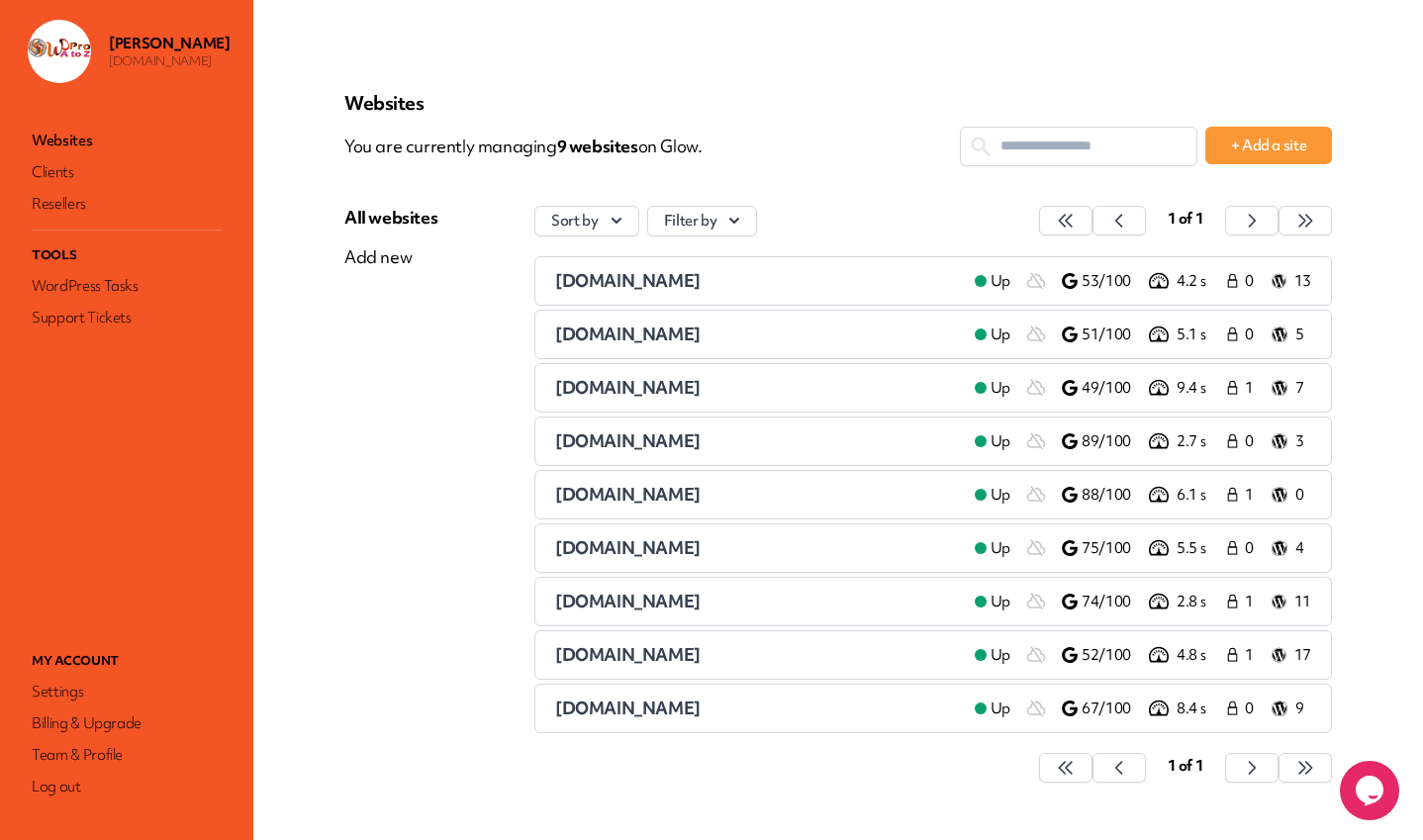 click on "[DOMAIN_NAME]" at bounding box center [627, 494] 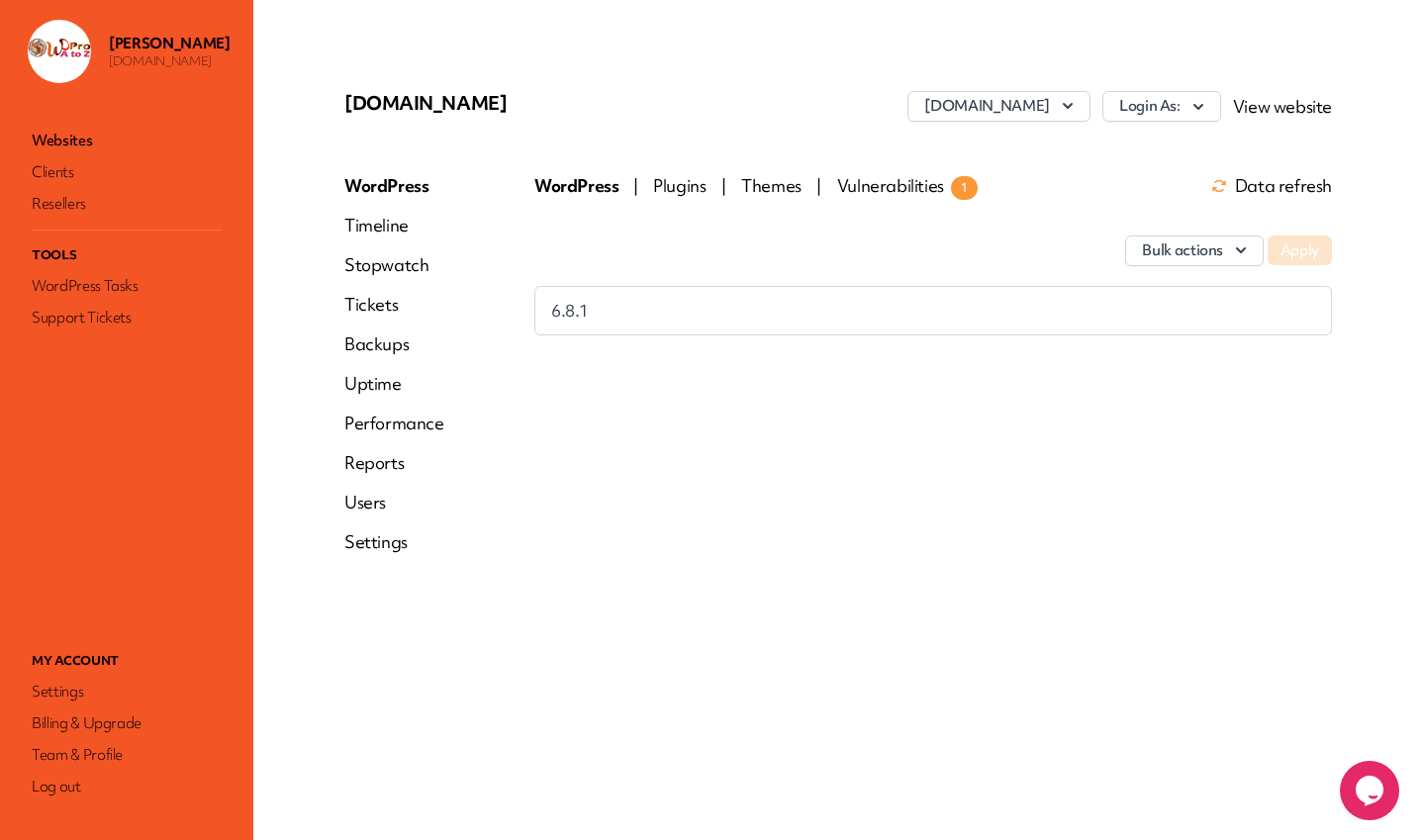 click on "Vulnerabilities
1" at bounding box center [907, 185] 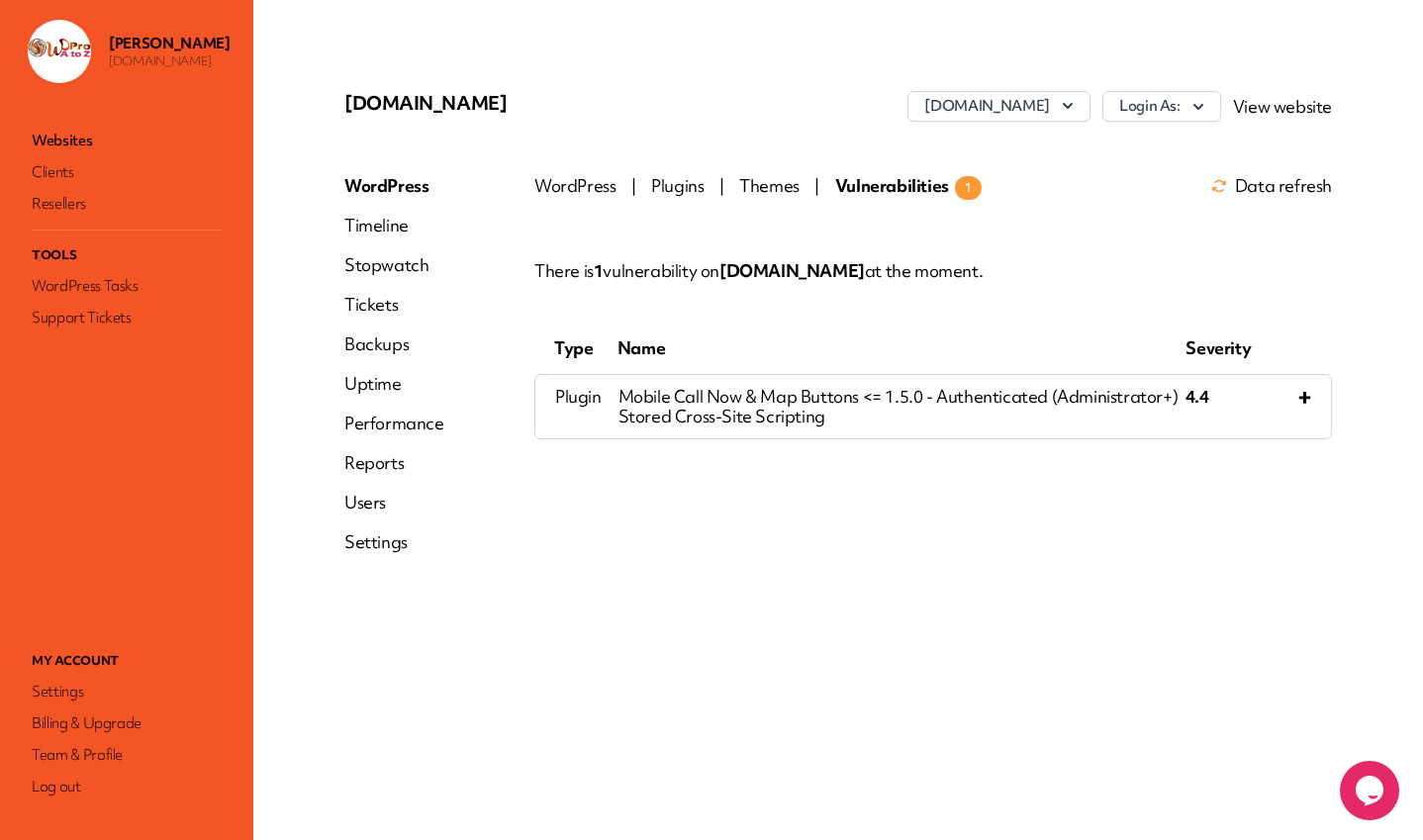 click on "Vulnerabilities
1" at bounding box center (908, 185) 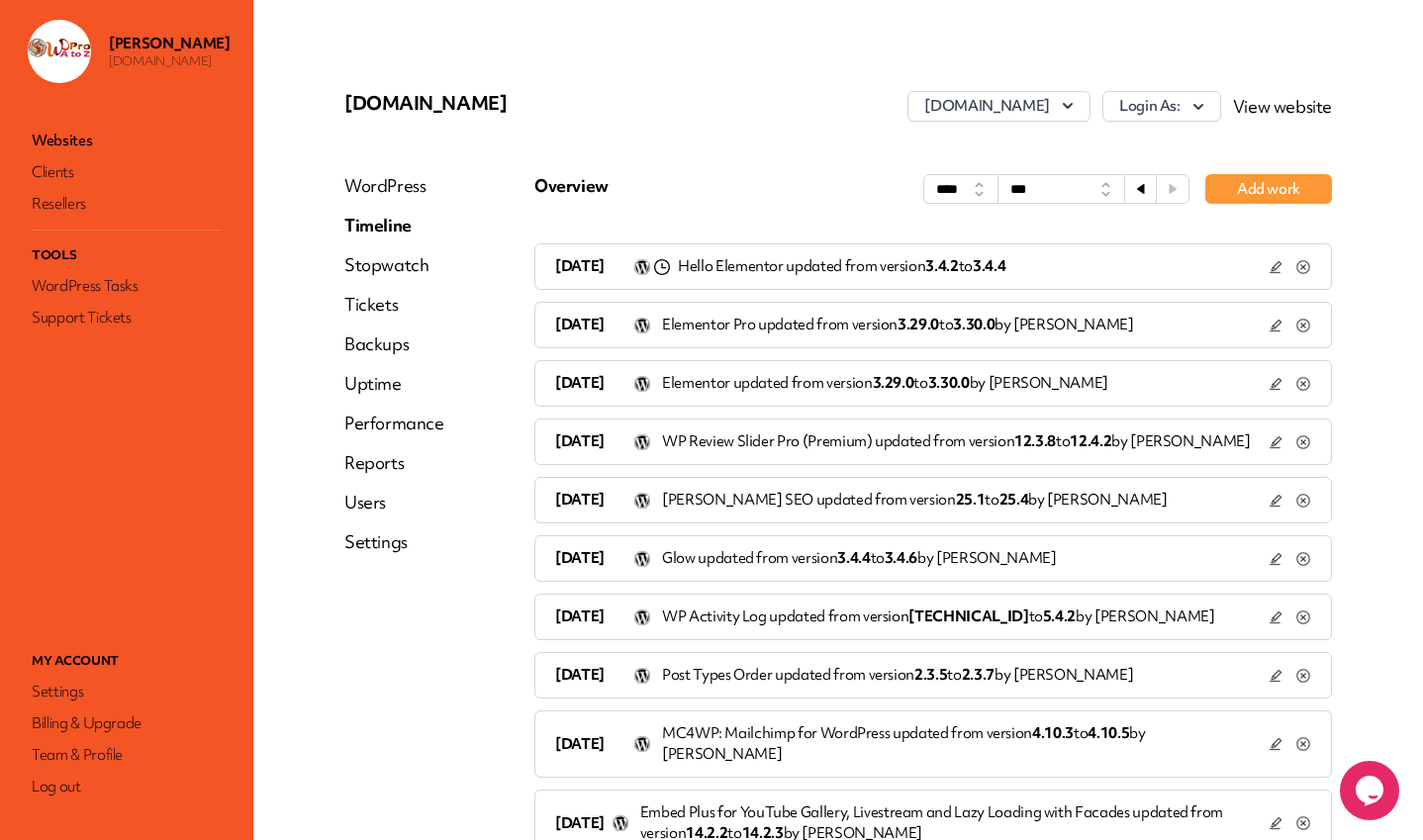 click on "Stopwatch" at bounding box center [394, 265] 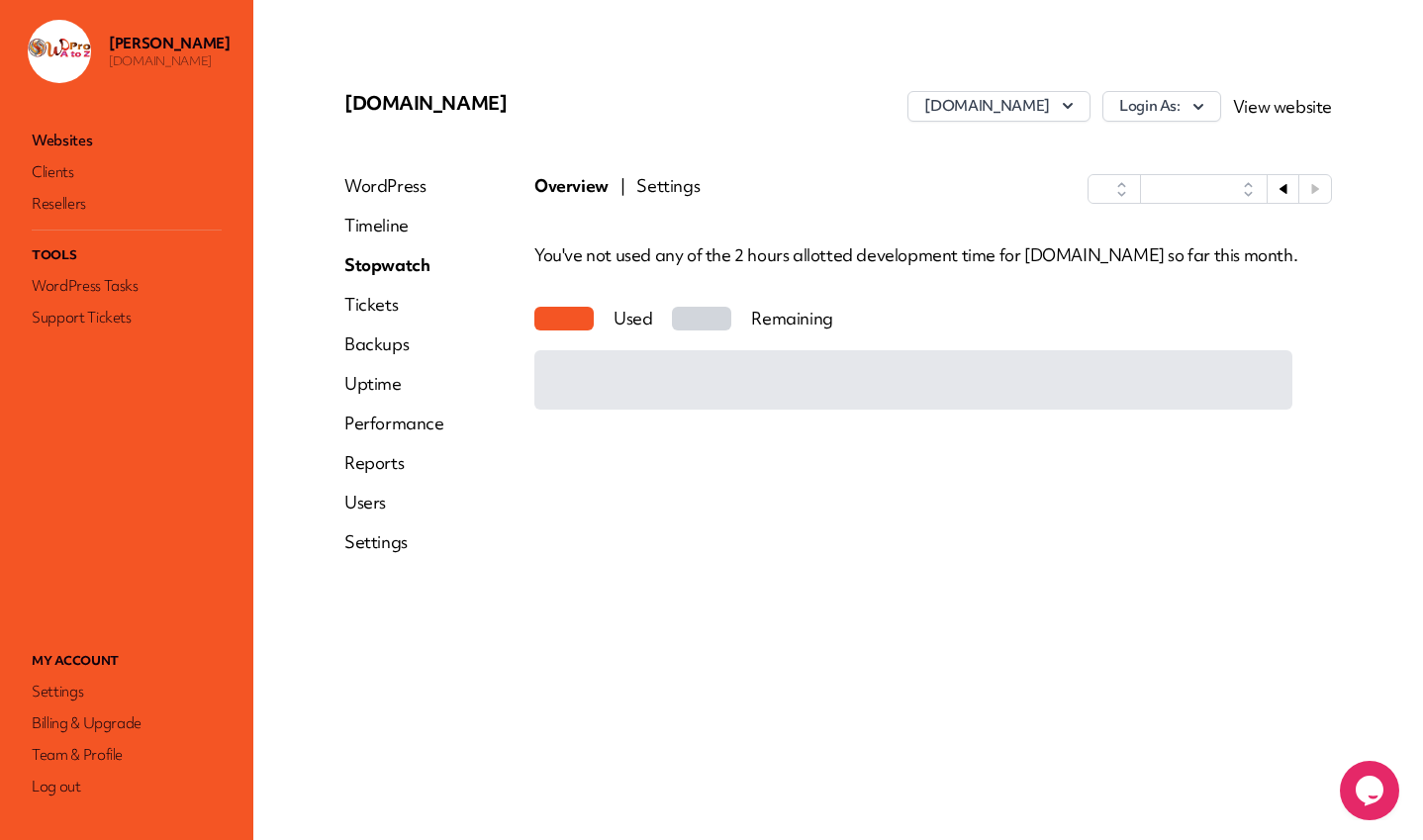 select on "****" 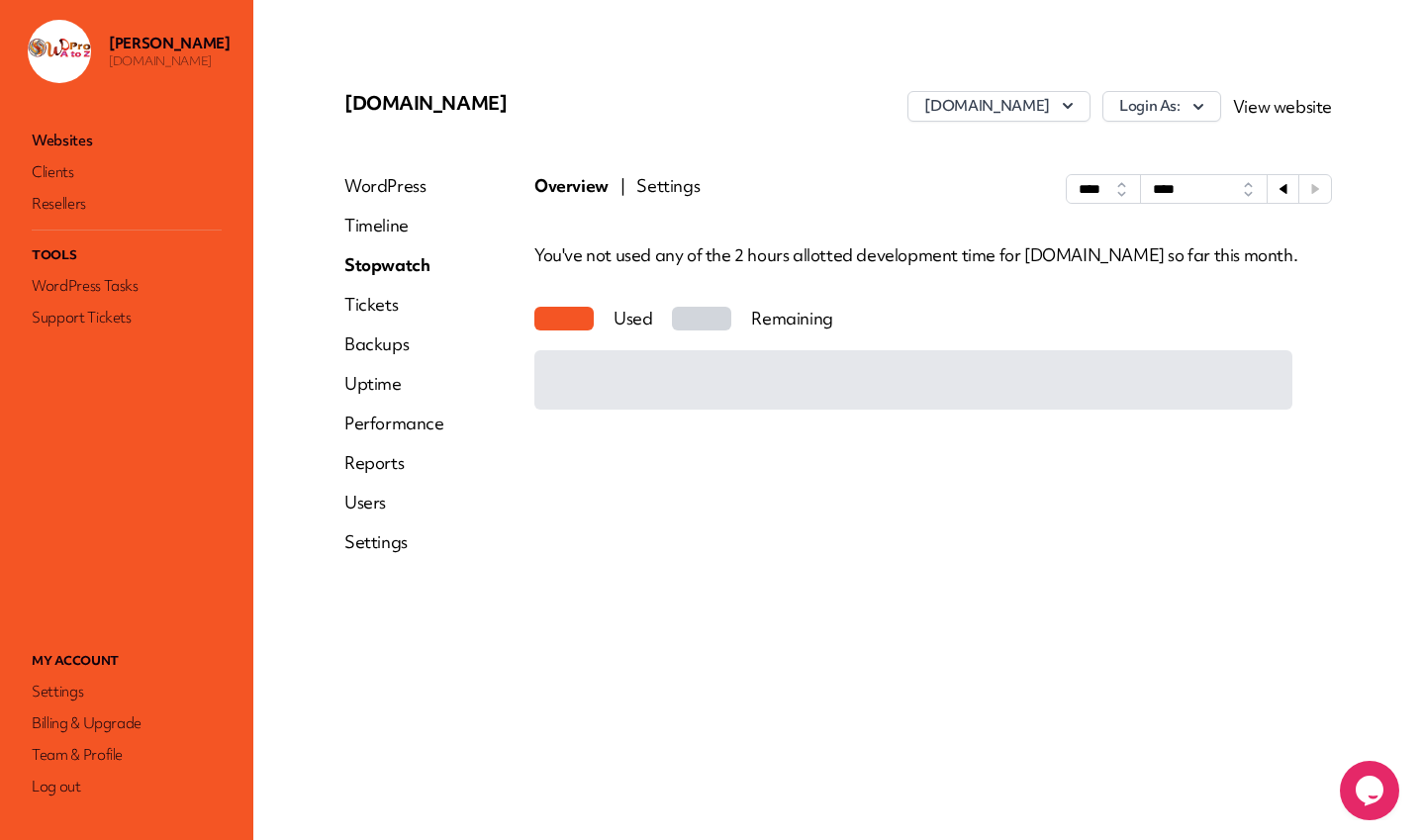 click on "Tickets" at bounding box center [394, 305] 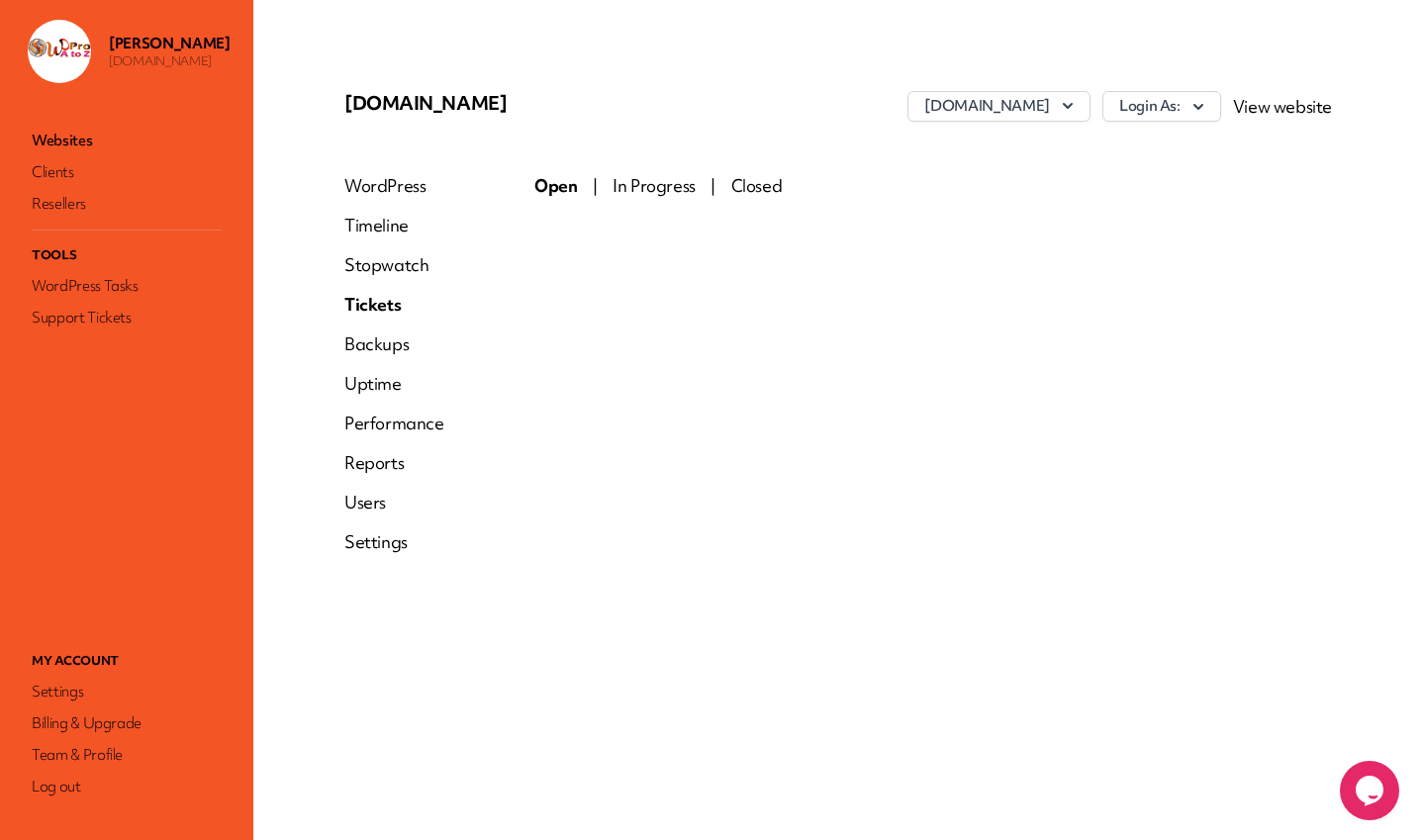 click on "Backups" at bounding box center [394, 344] 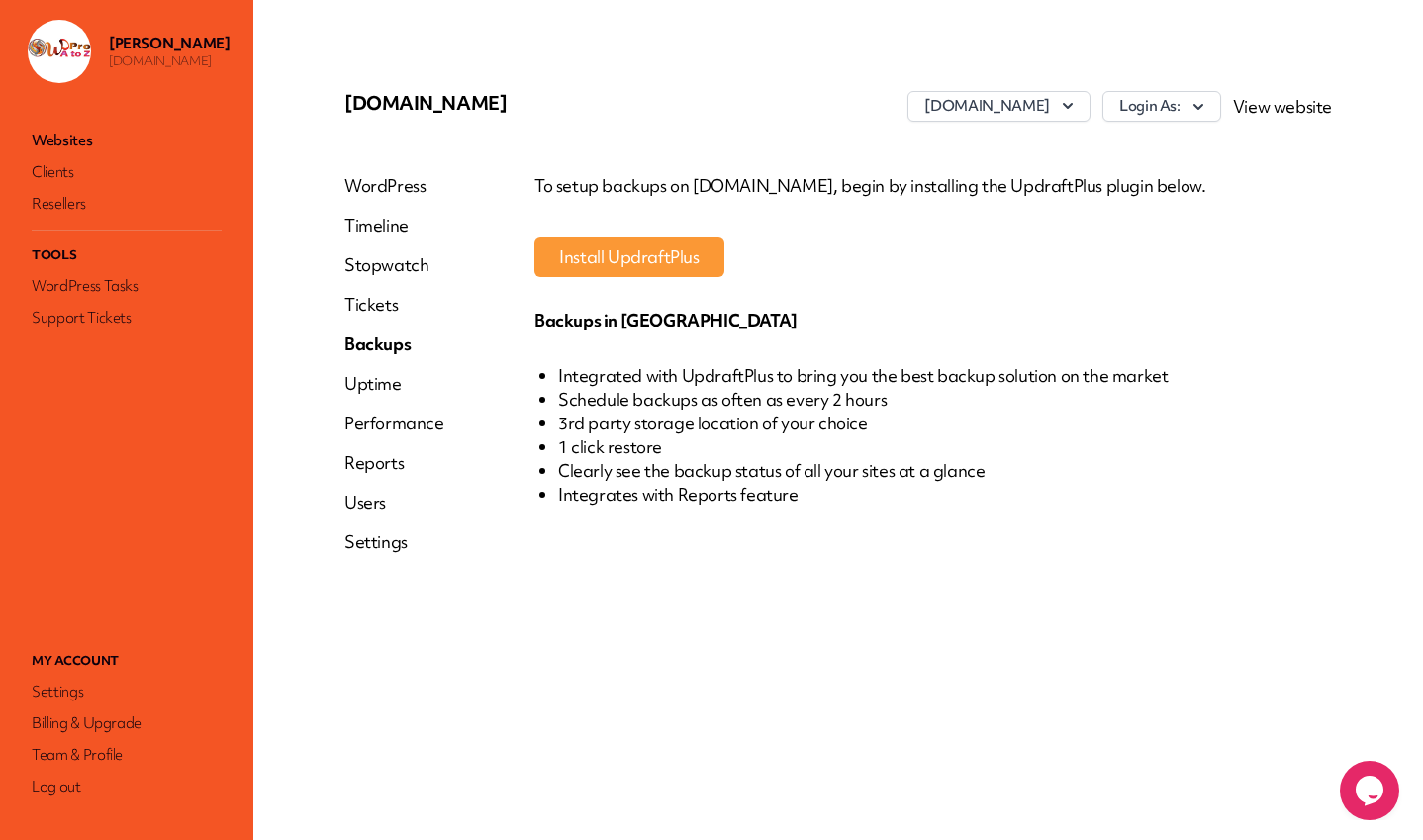 click on "Uptime" at bounding box center (394, 384) 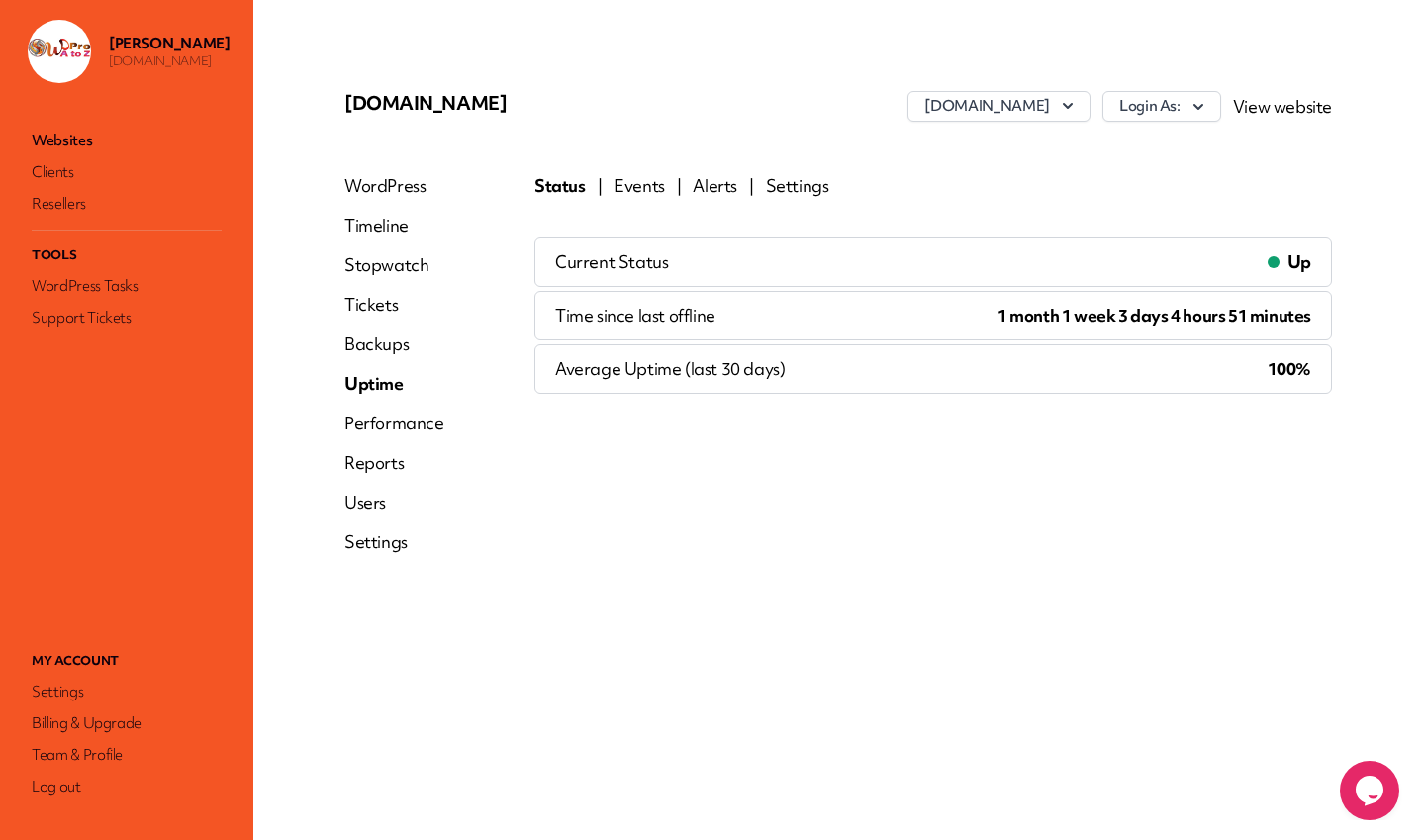 click on "Performance" at bounding box center (394, 423) 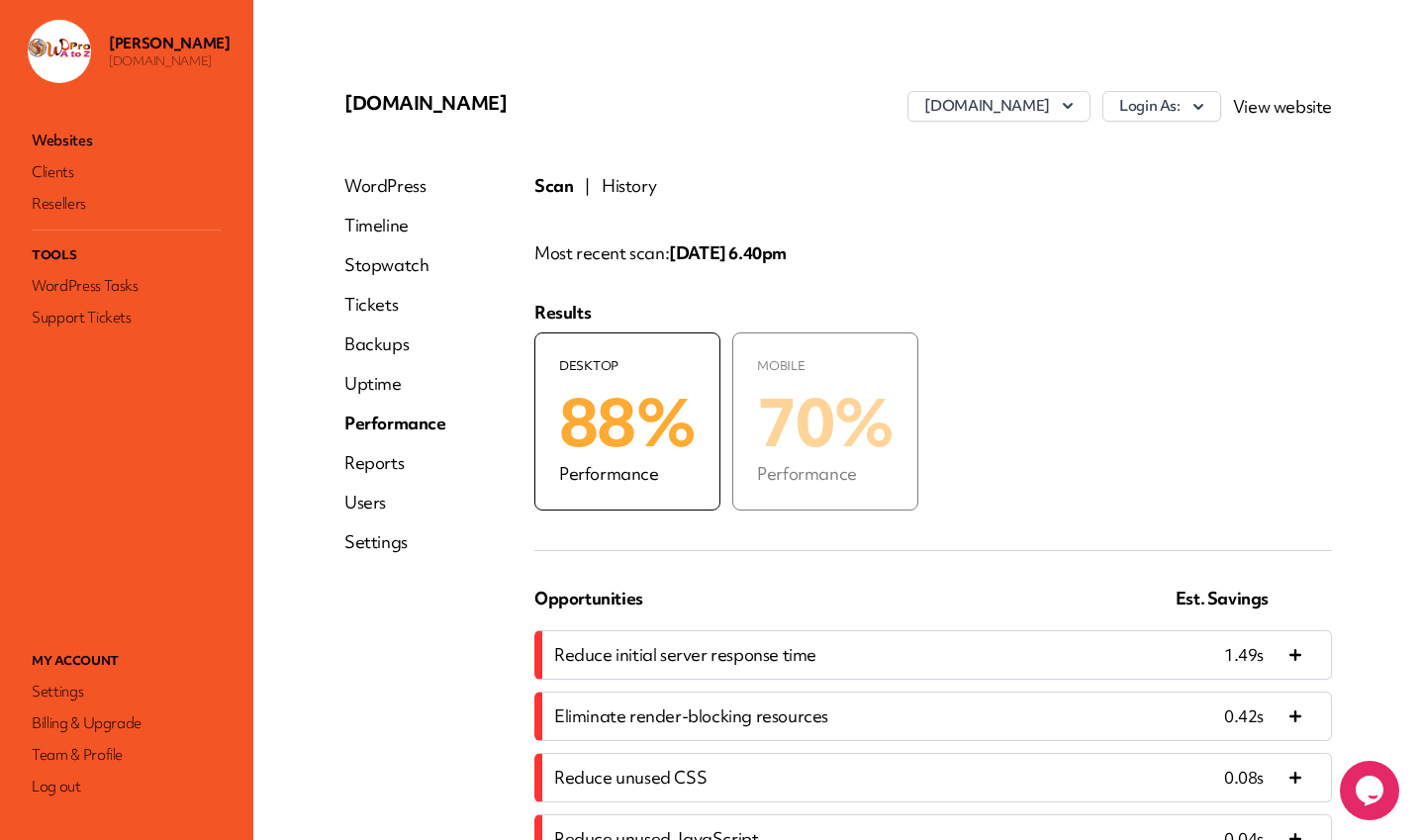 click on "Reports" at bounding box center (395, 463) 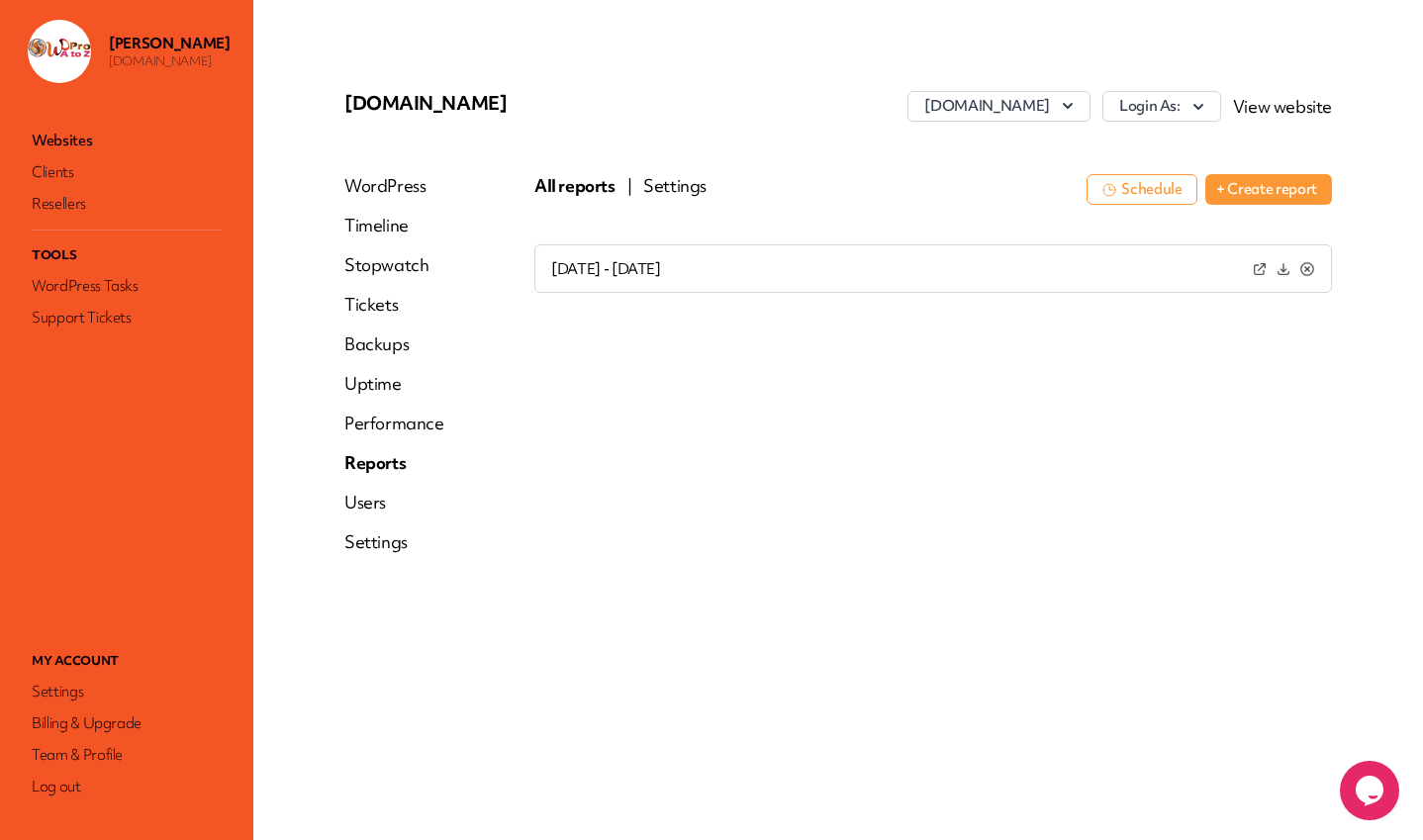 click on "+ Create report" at bounding box center (1269, 189) 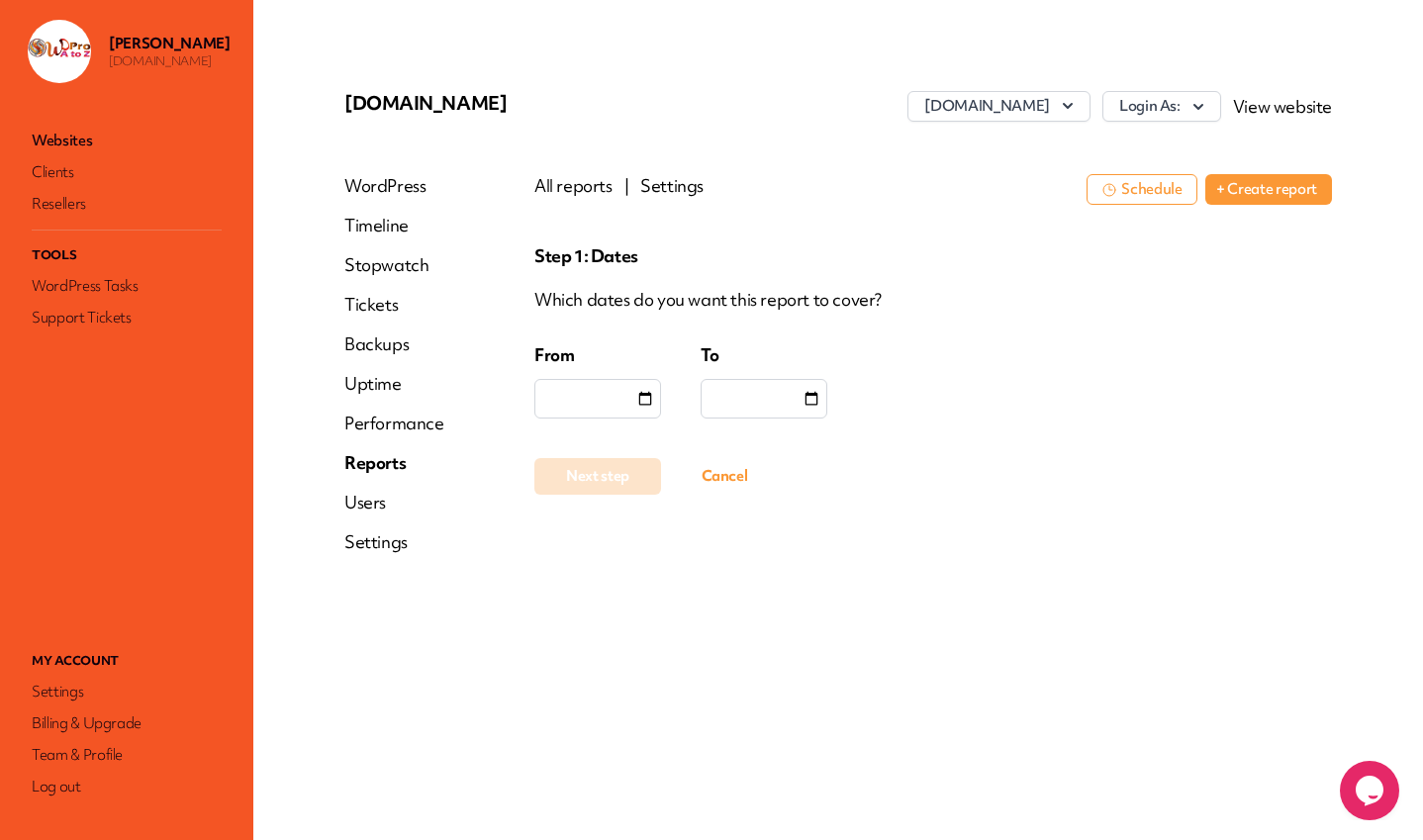click at bounding box center [645, 399] 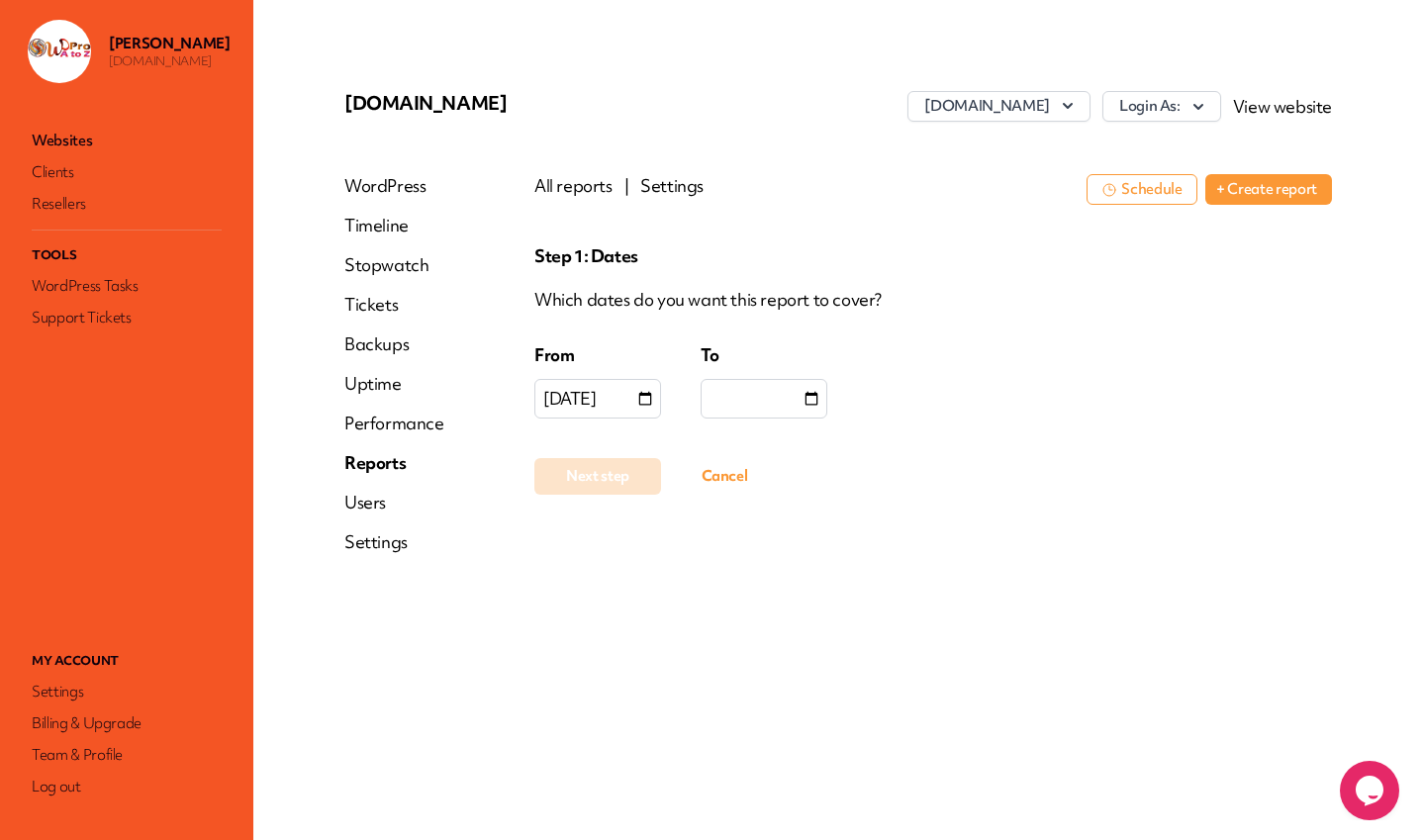 click at bounding box center (764, 399) 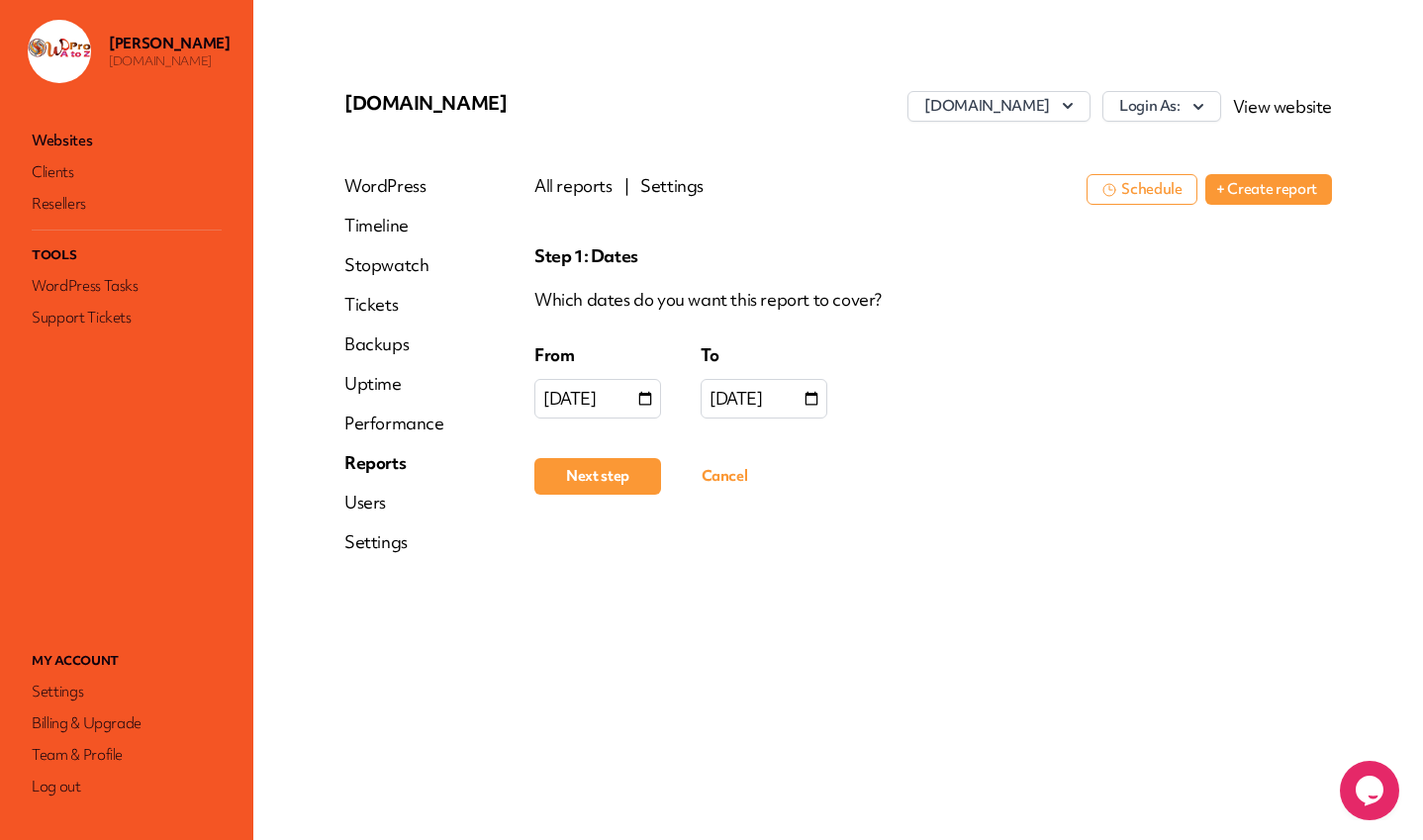 click on "Next step" at bounding box center (598, 476) 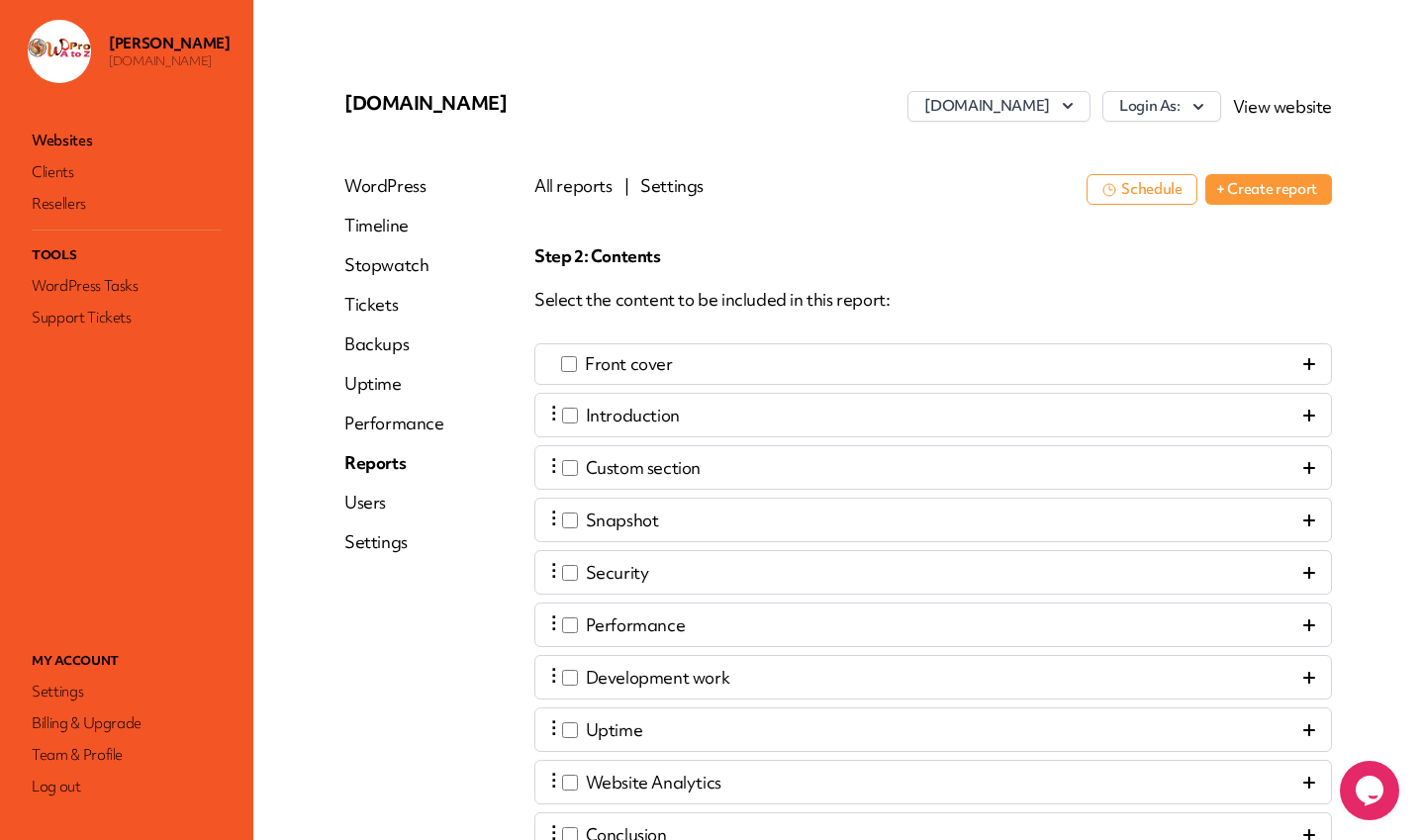 scroll, scrollTop: 273, scrollLeft: 0, axis: vertical 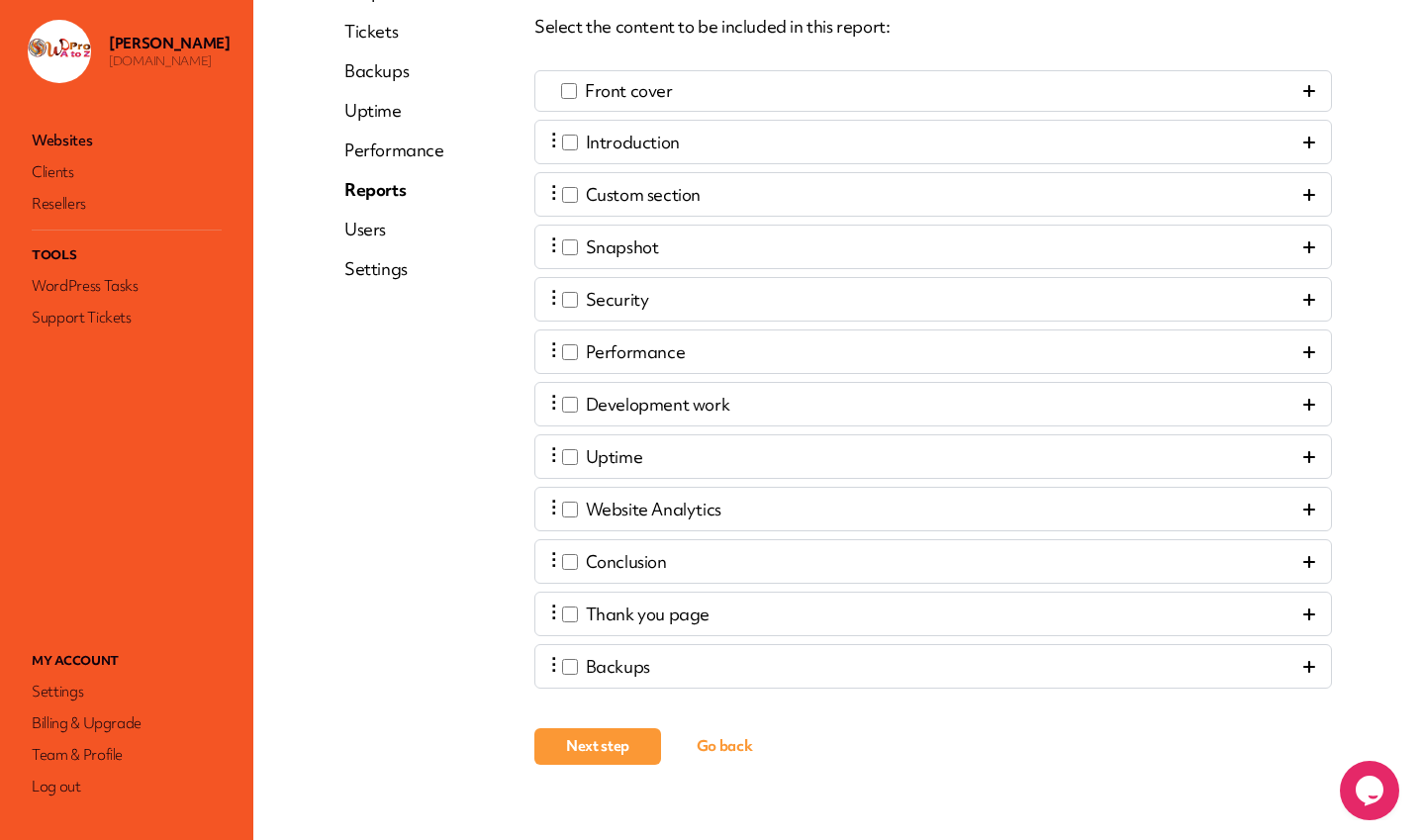 click on "⋮     Security" at bounding box center [933, 299] 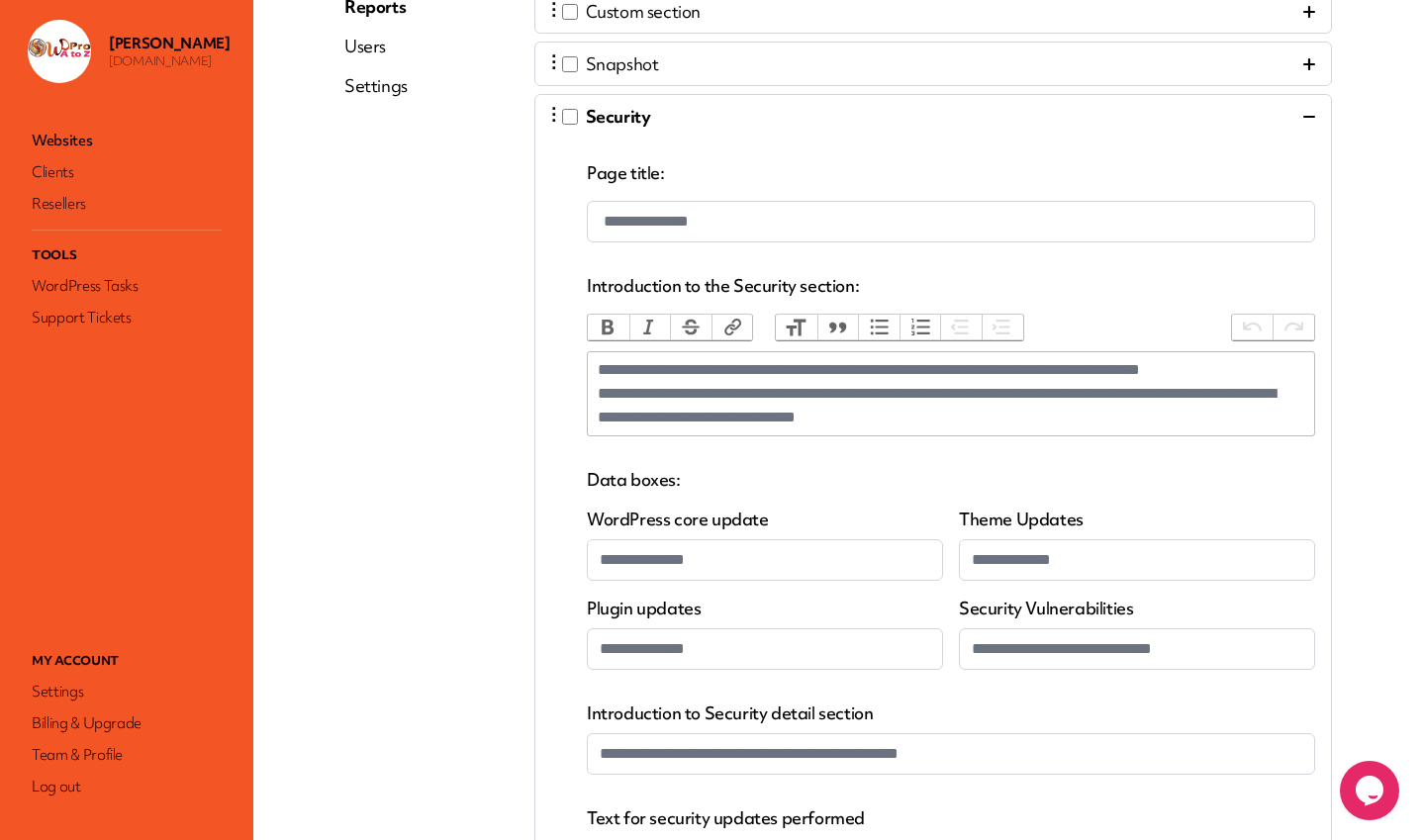 scroll, scrollTop: 410, scrollLeft: 0, axis: vertical 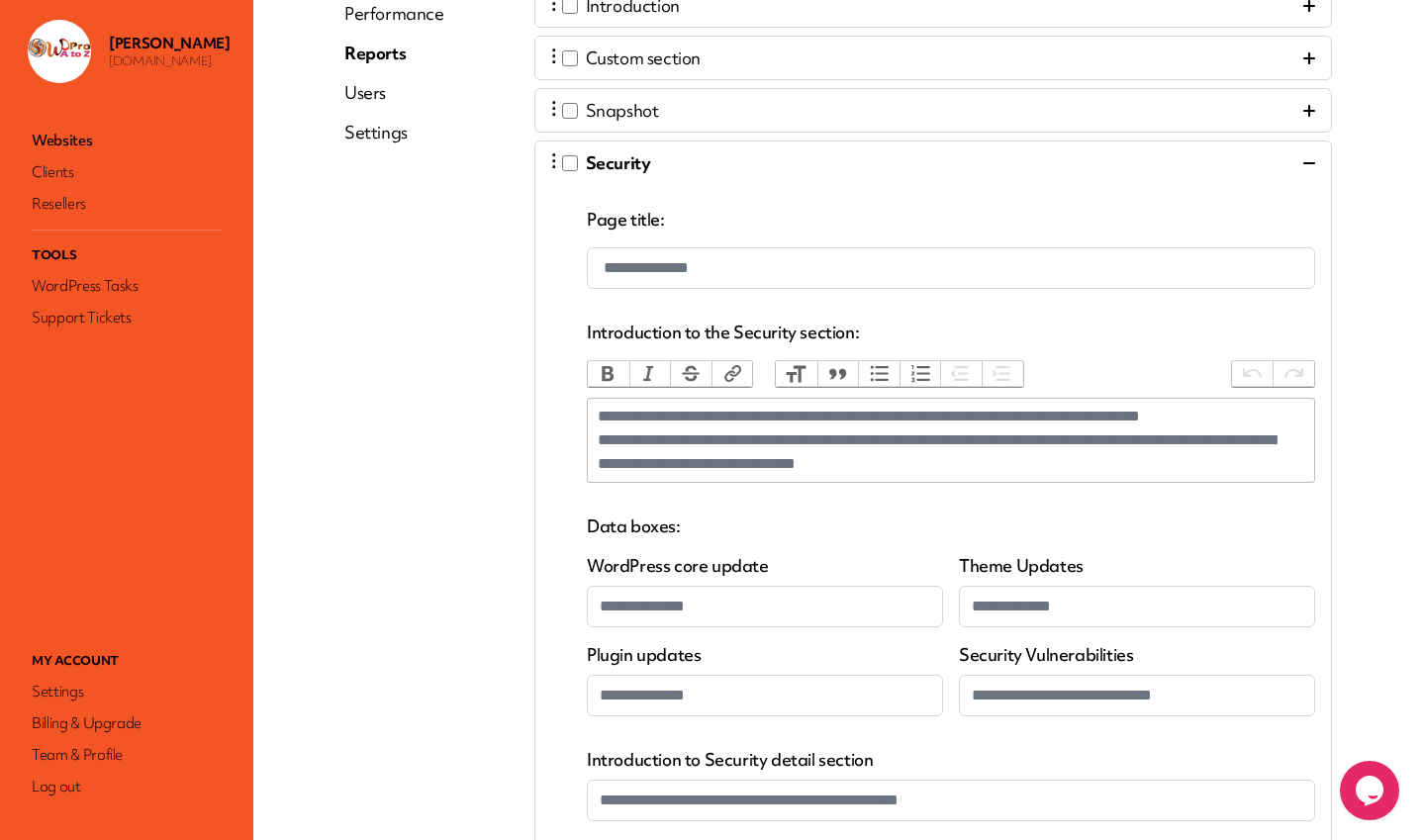 click on "**********" at bounding box center (933, 609) 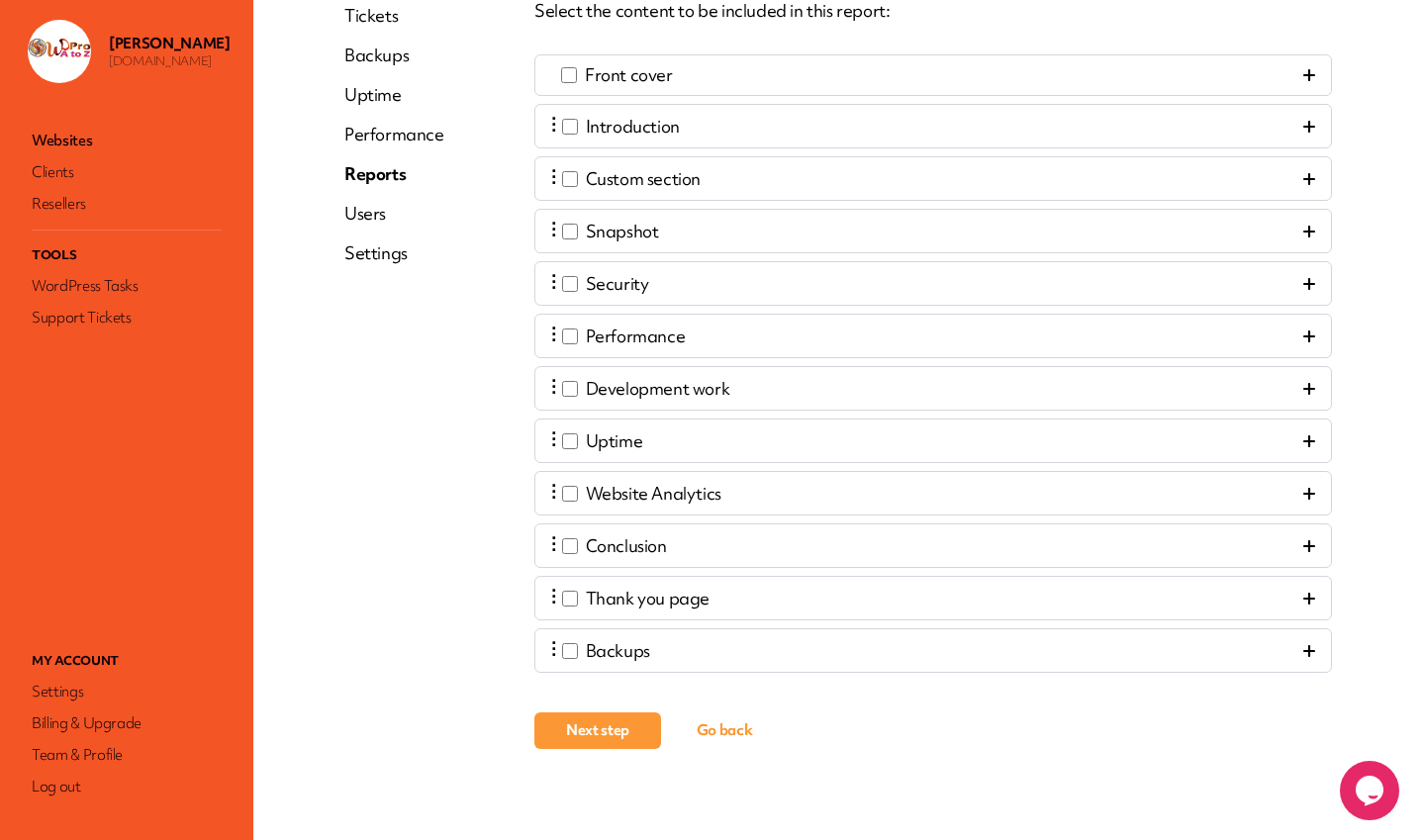 scroll, scrollTop: 289, scrollLeft: 0, axis: vertical 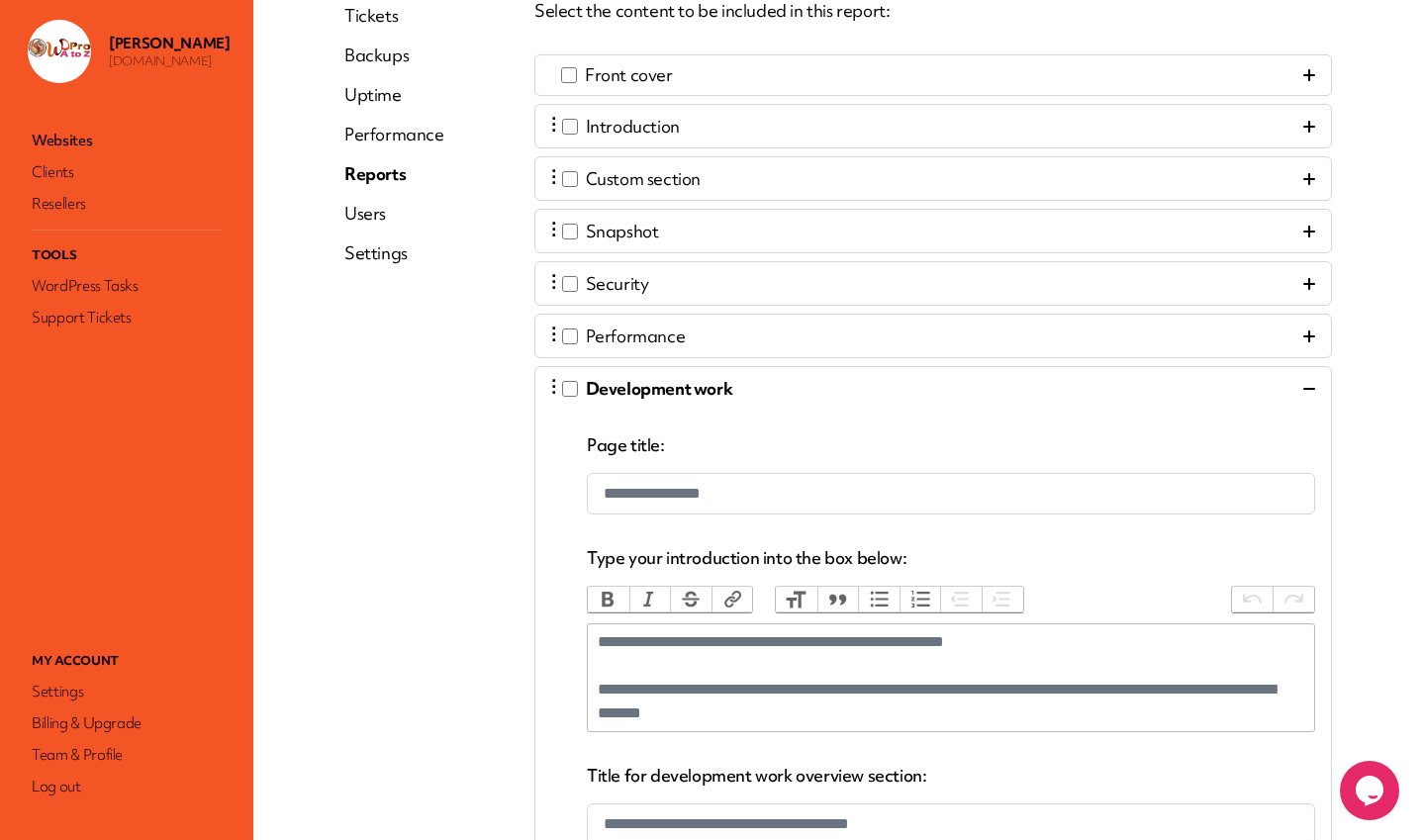 click on "Development work" at bounding box center (659, 389) 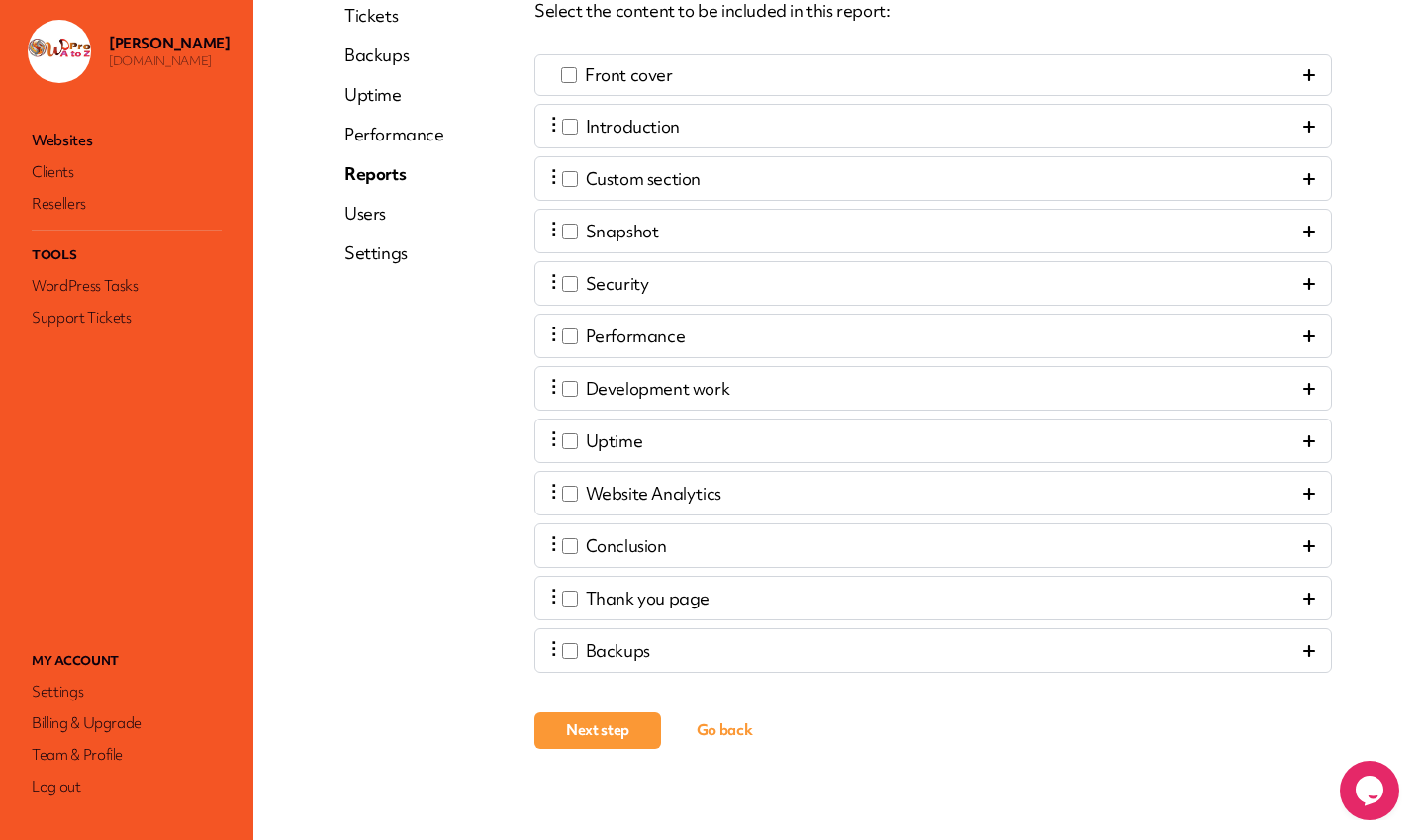 click on "⋮     Introduction" at bounding box center [933, 126] 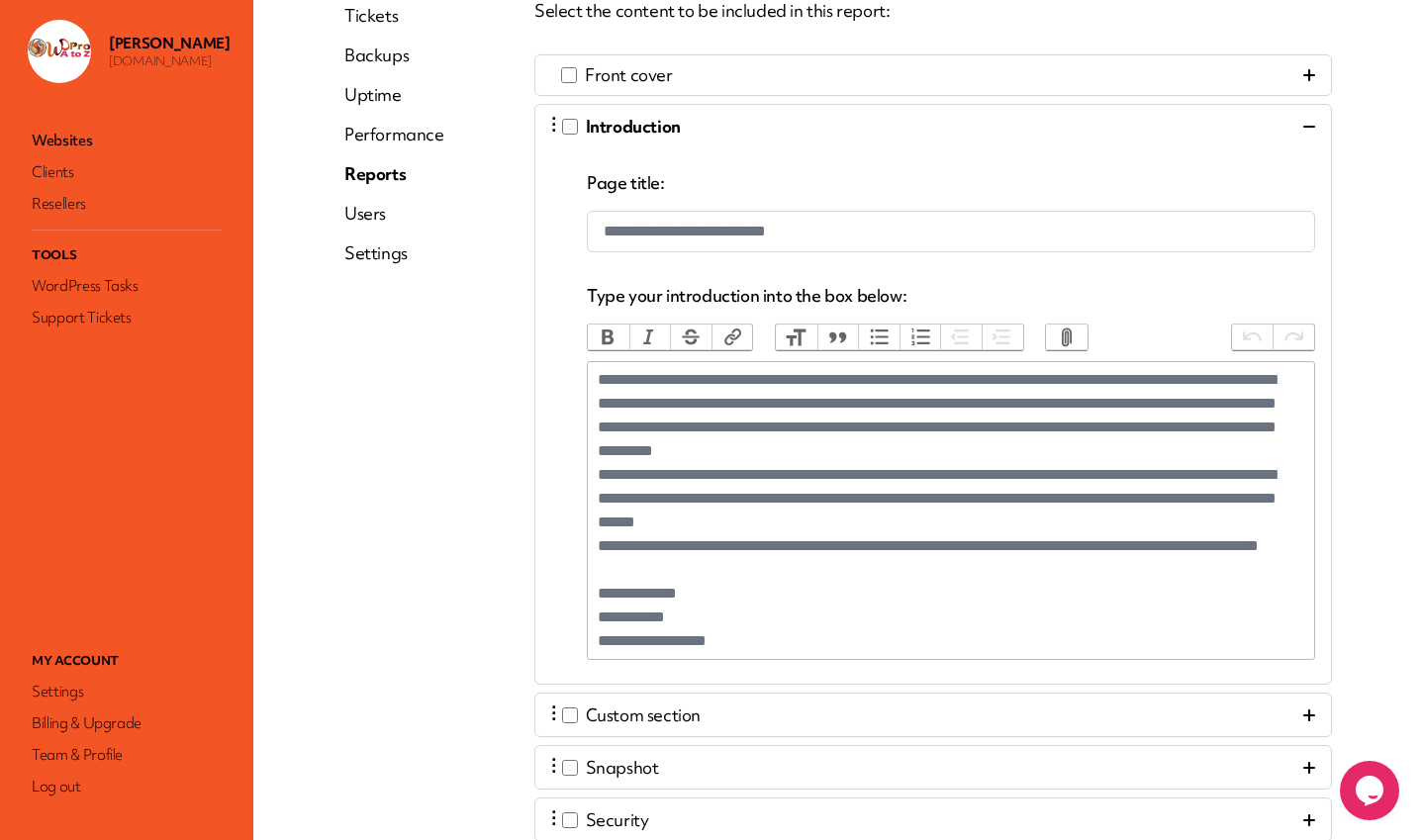 scroll, scrollTop: 425, scrollLeft: 0, axis: vertical 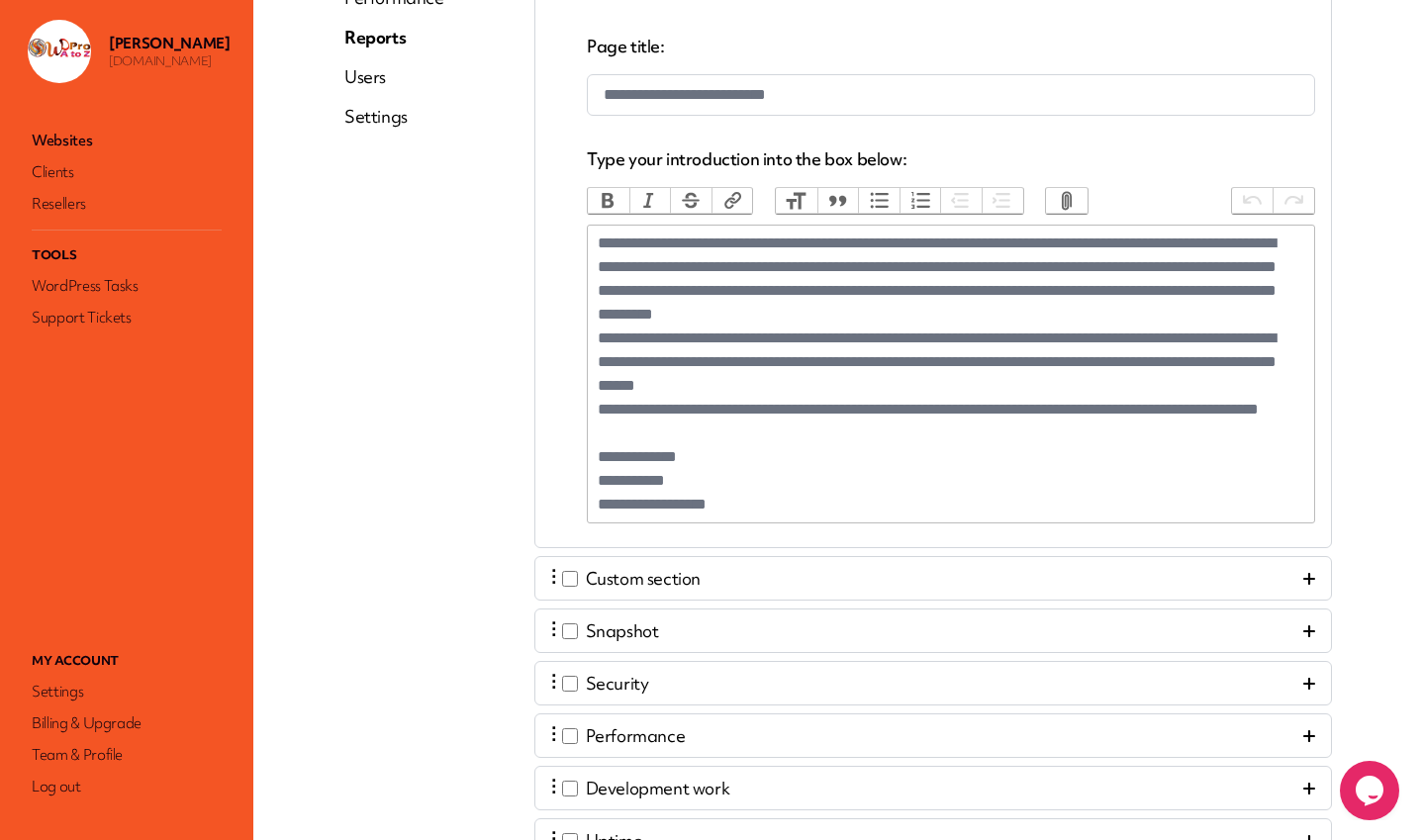 click on "**********" 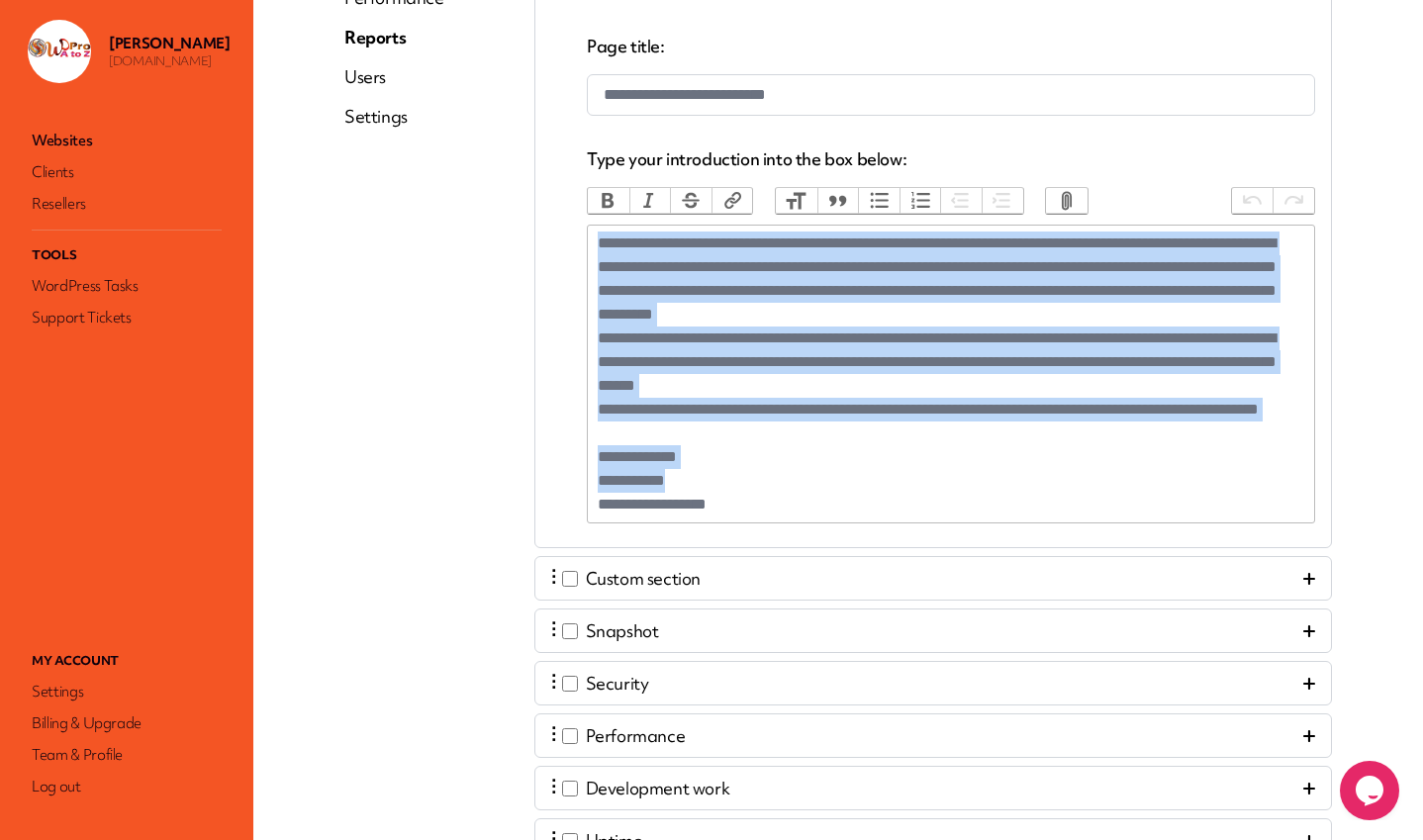 click on "**********" 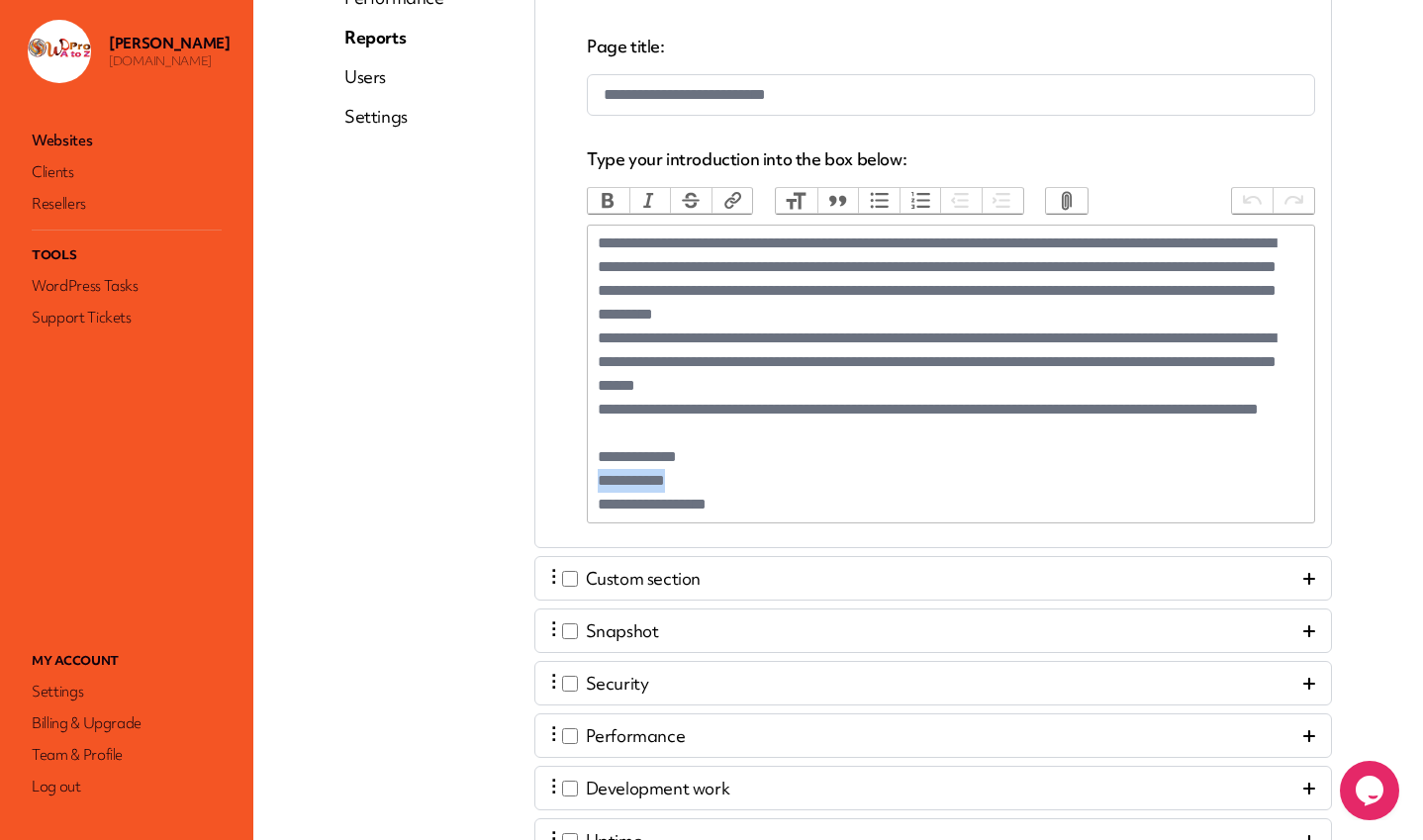 drag, startPoint x: 703, startPoint y: 486, endPoint x: 549, endPoint y: 479, distance: 154.15901 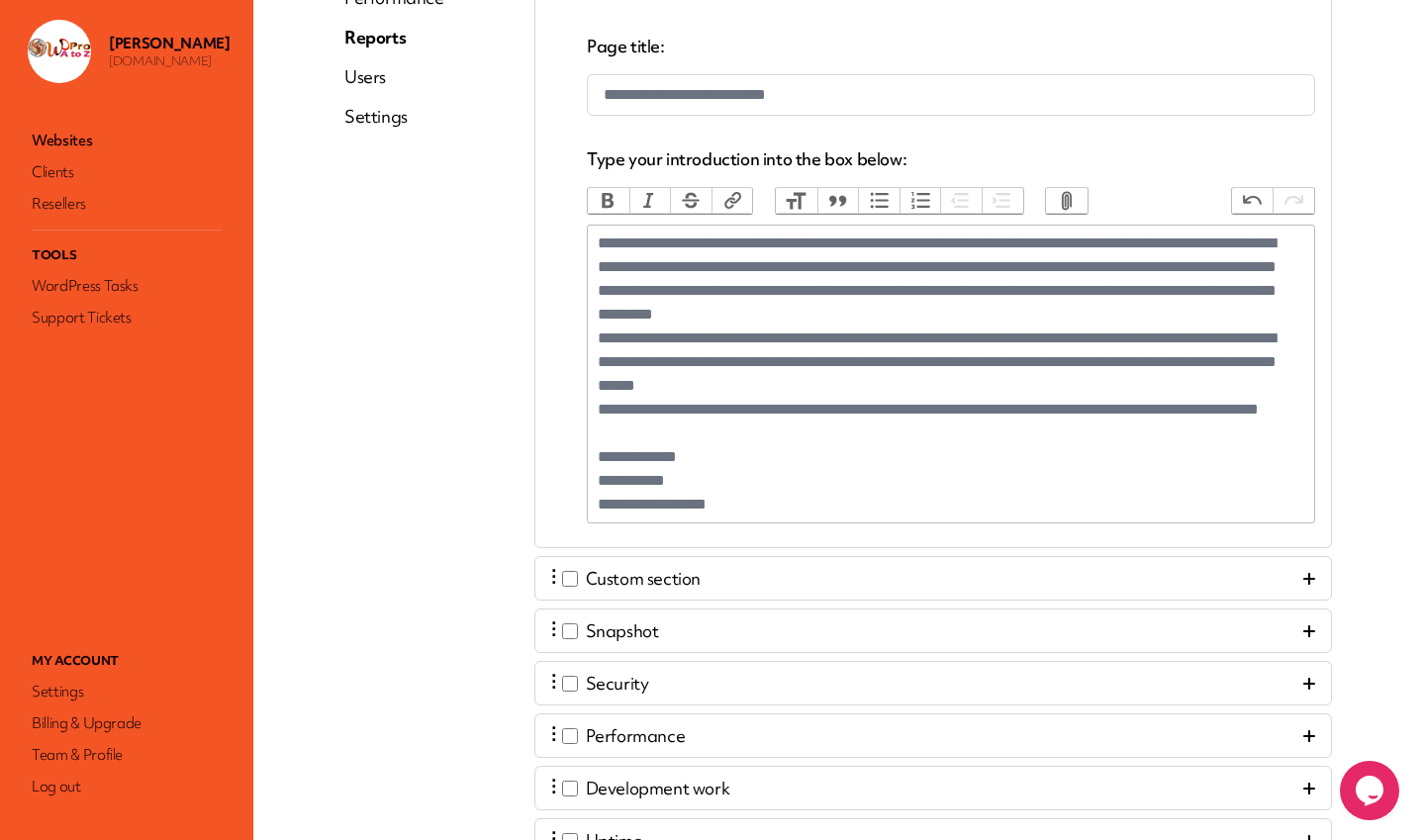 type on "**********" 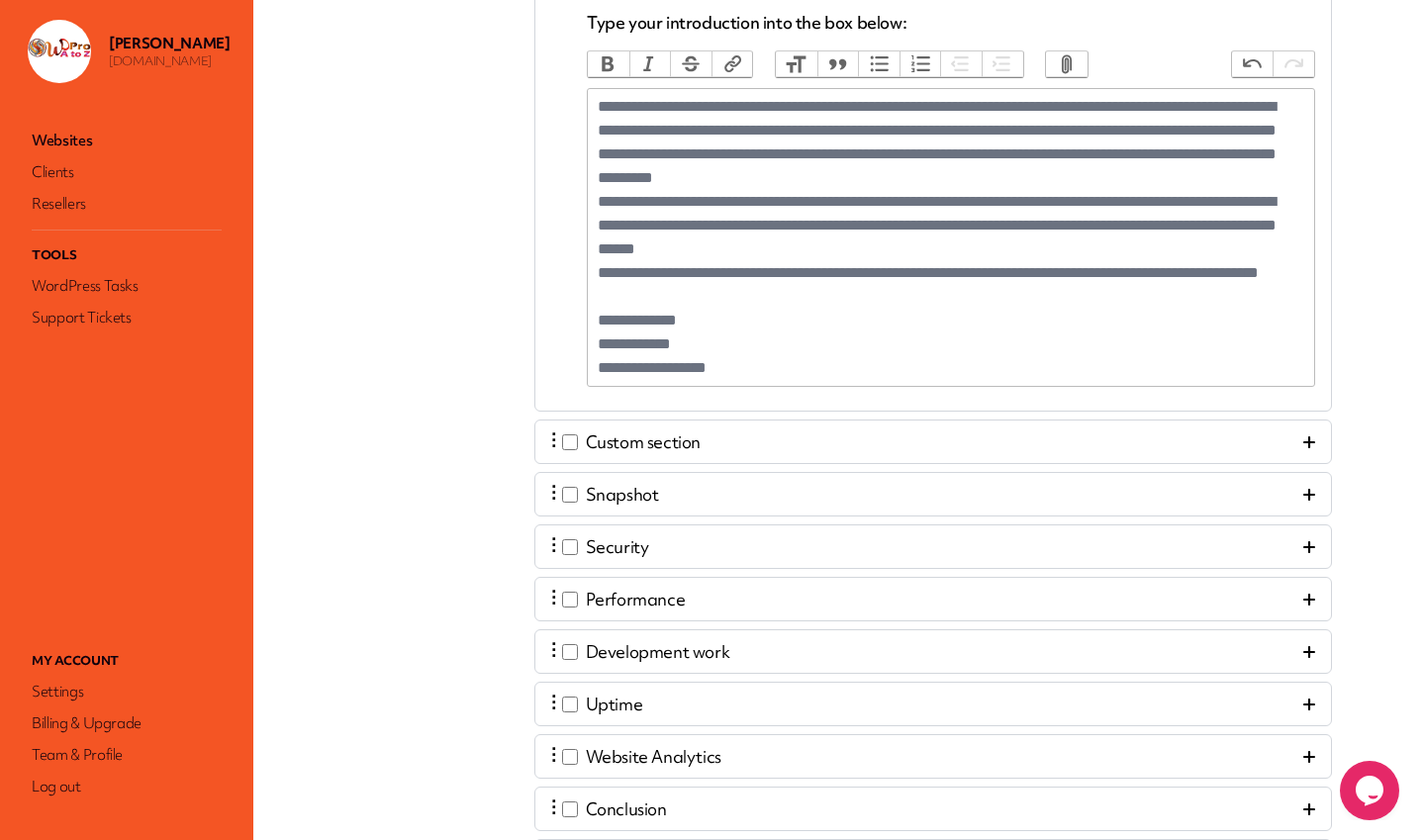 scroll, scrollTop: 699, scrollLeft: 0, axis: vertical 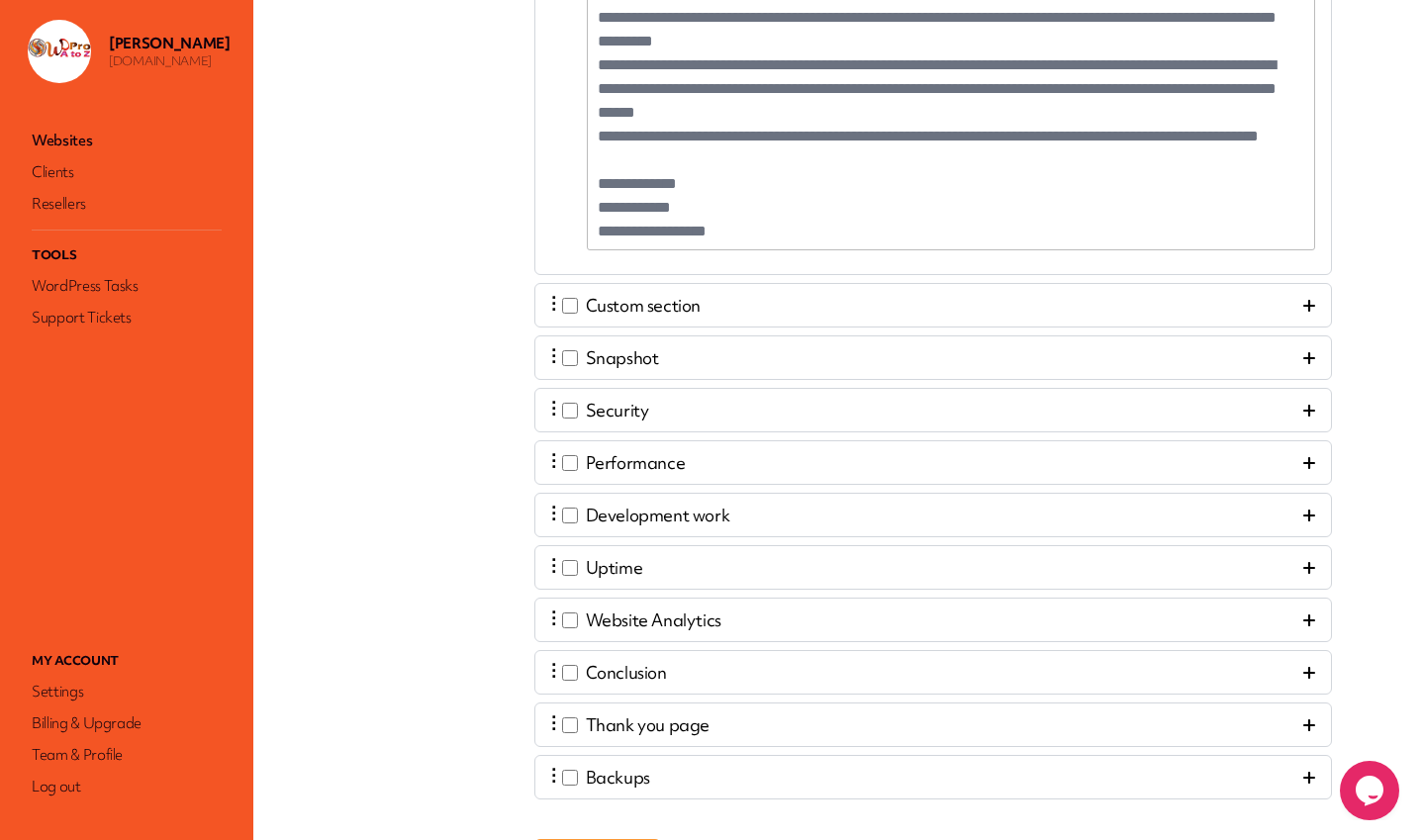 click on "⋮     Custom section" at bounding box center (933, 305) 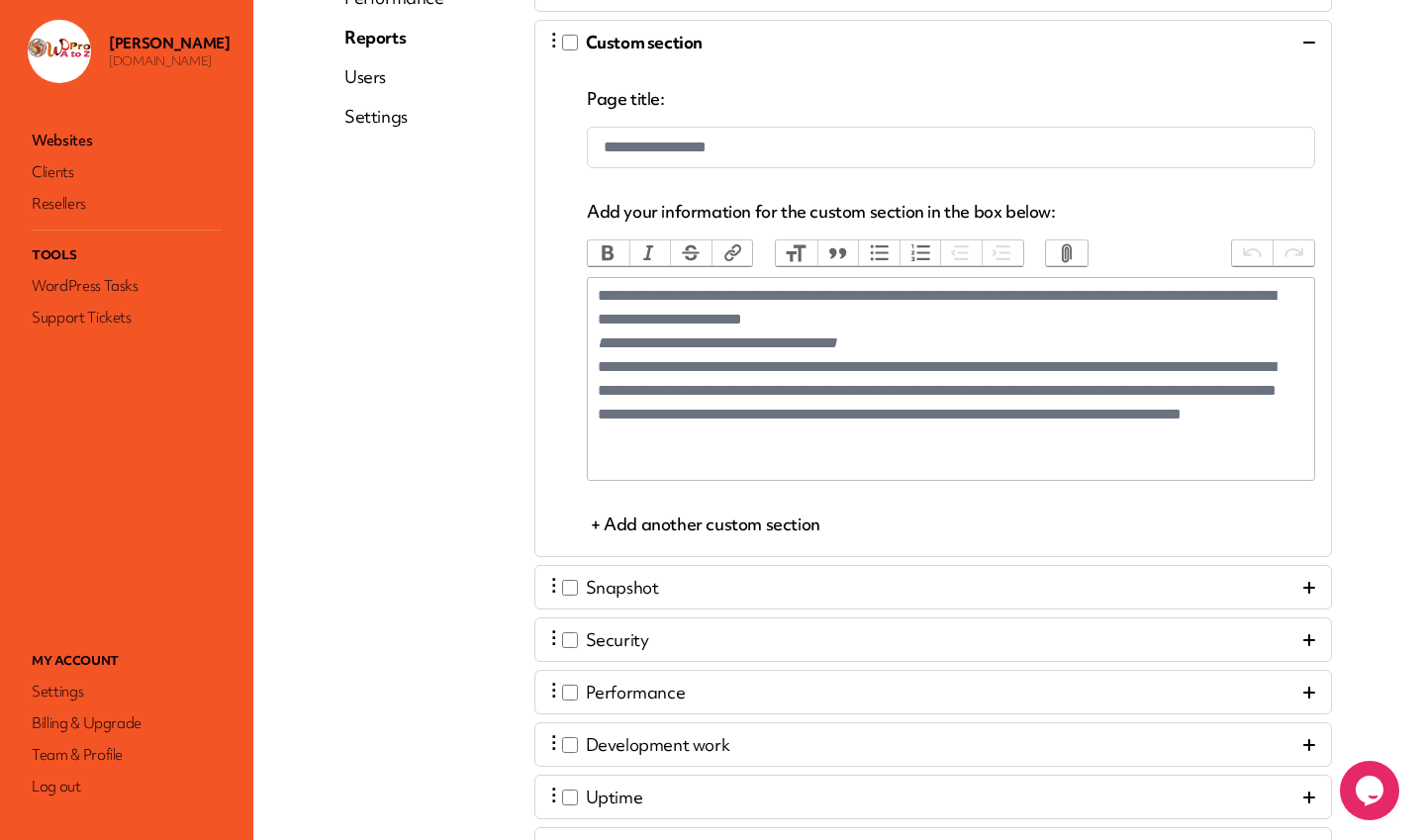 scroll, scrollTop: 562, scrollLeft: 0, axis: vertical 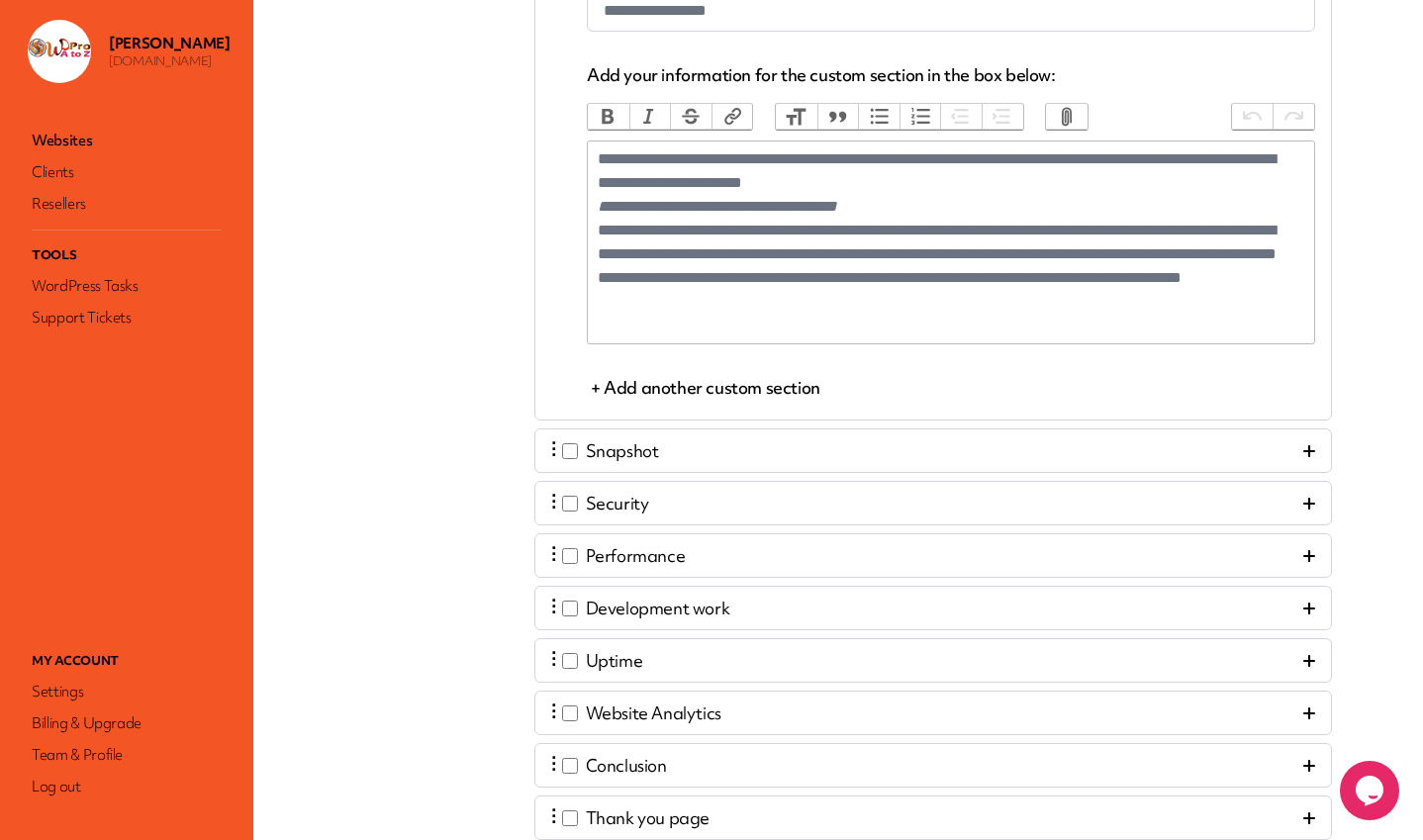 click on "⋮     Snapshot" at bounding box center [933, 450] 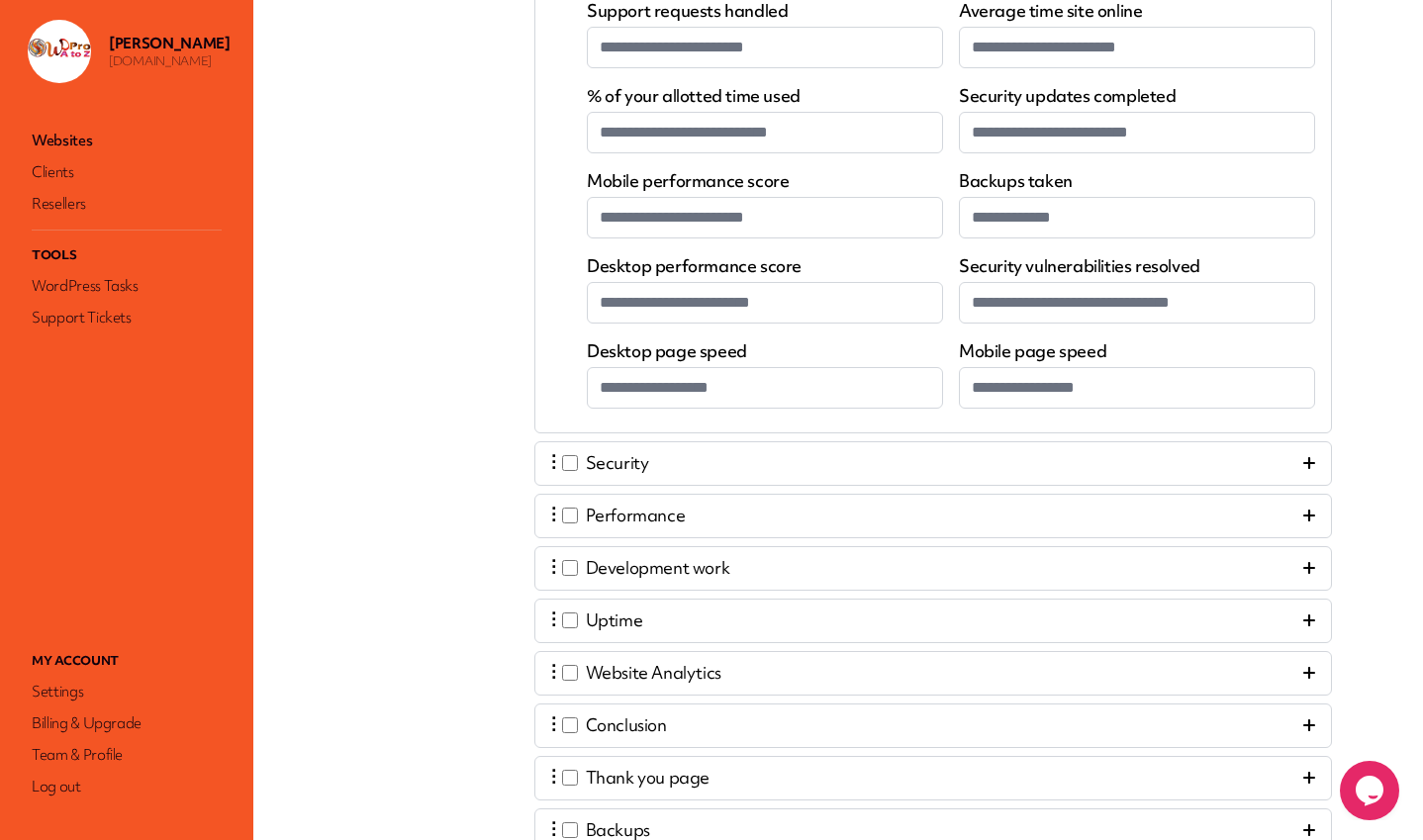scroll, scrollTop: 972, scrollLeft: 0, axis: vertical 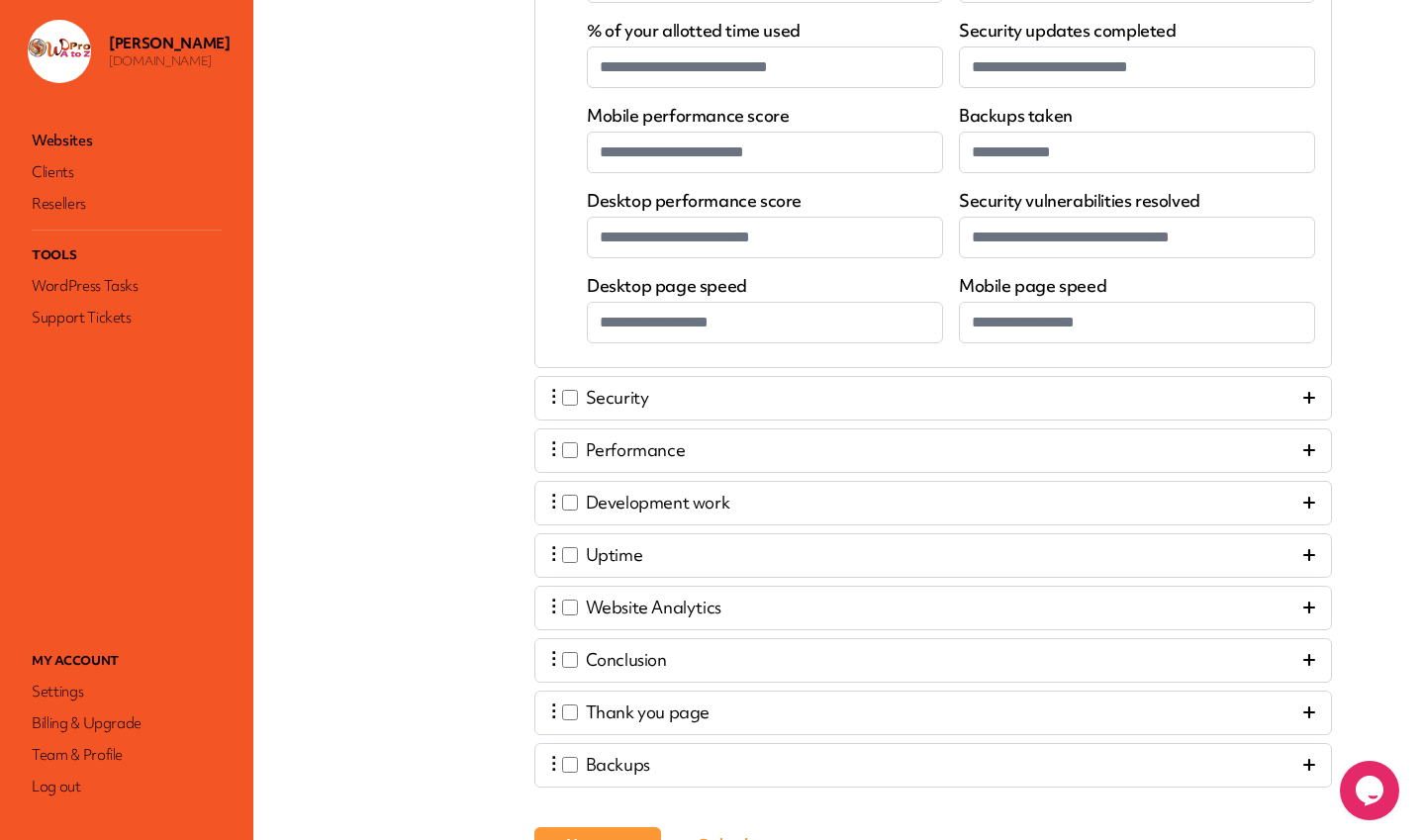 click on "⋮     Security" at bounding box center (933, 398) 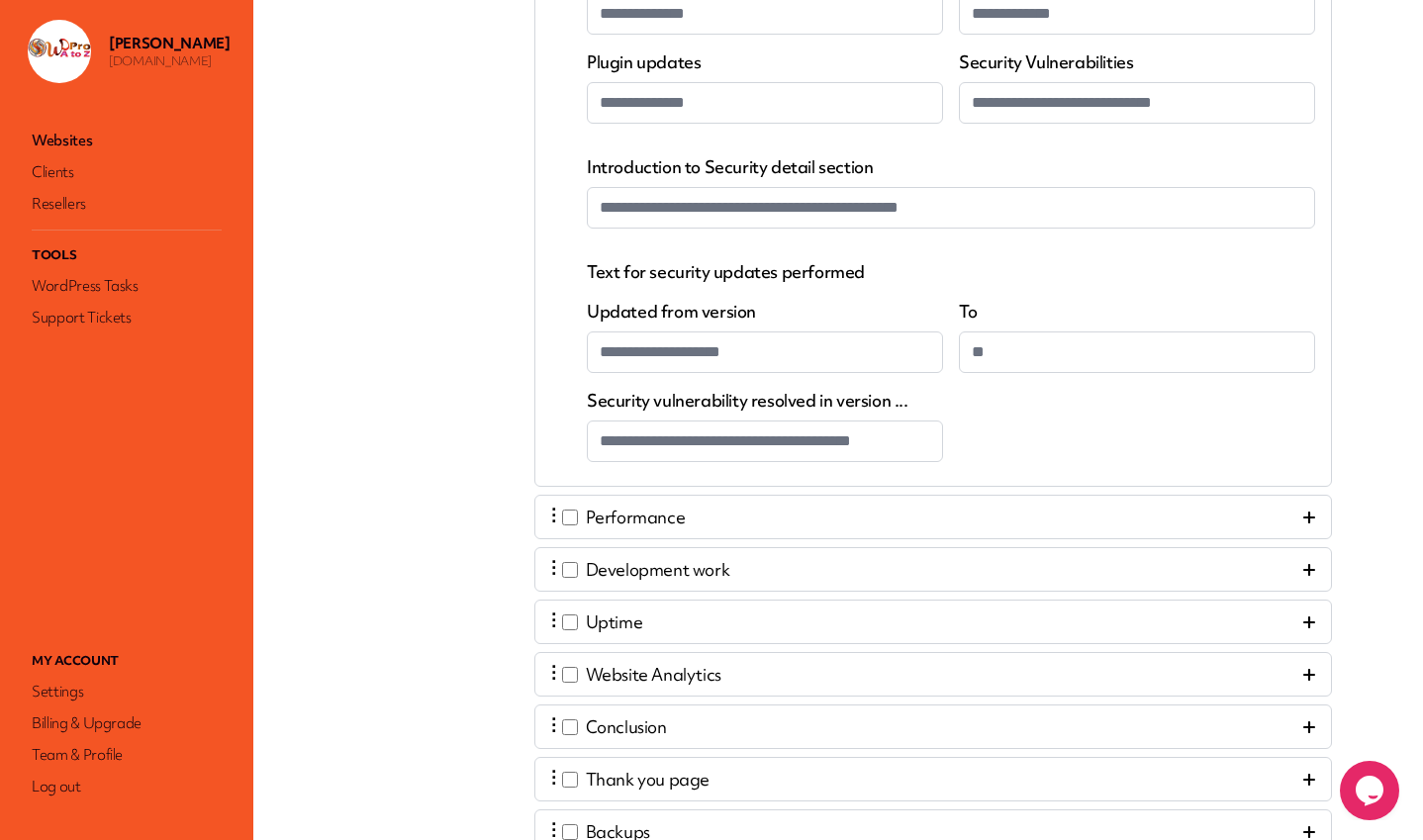 scroll, scrollTop: 1108, scrollLeft: 0, axis: vertical 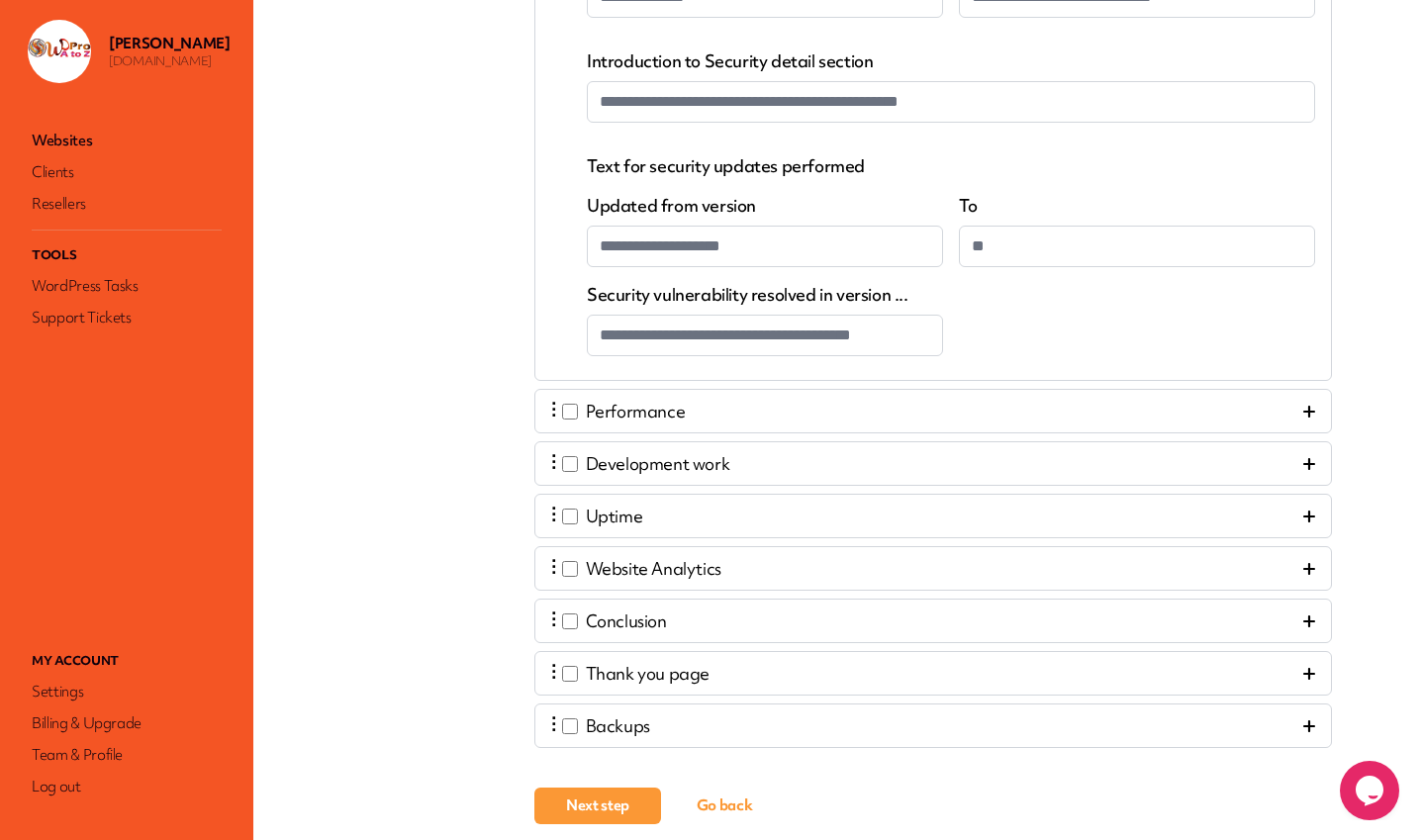 click on "⋮     Performance" at bounding box center [933, 411] 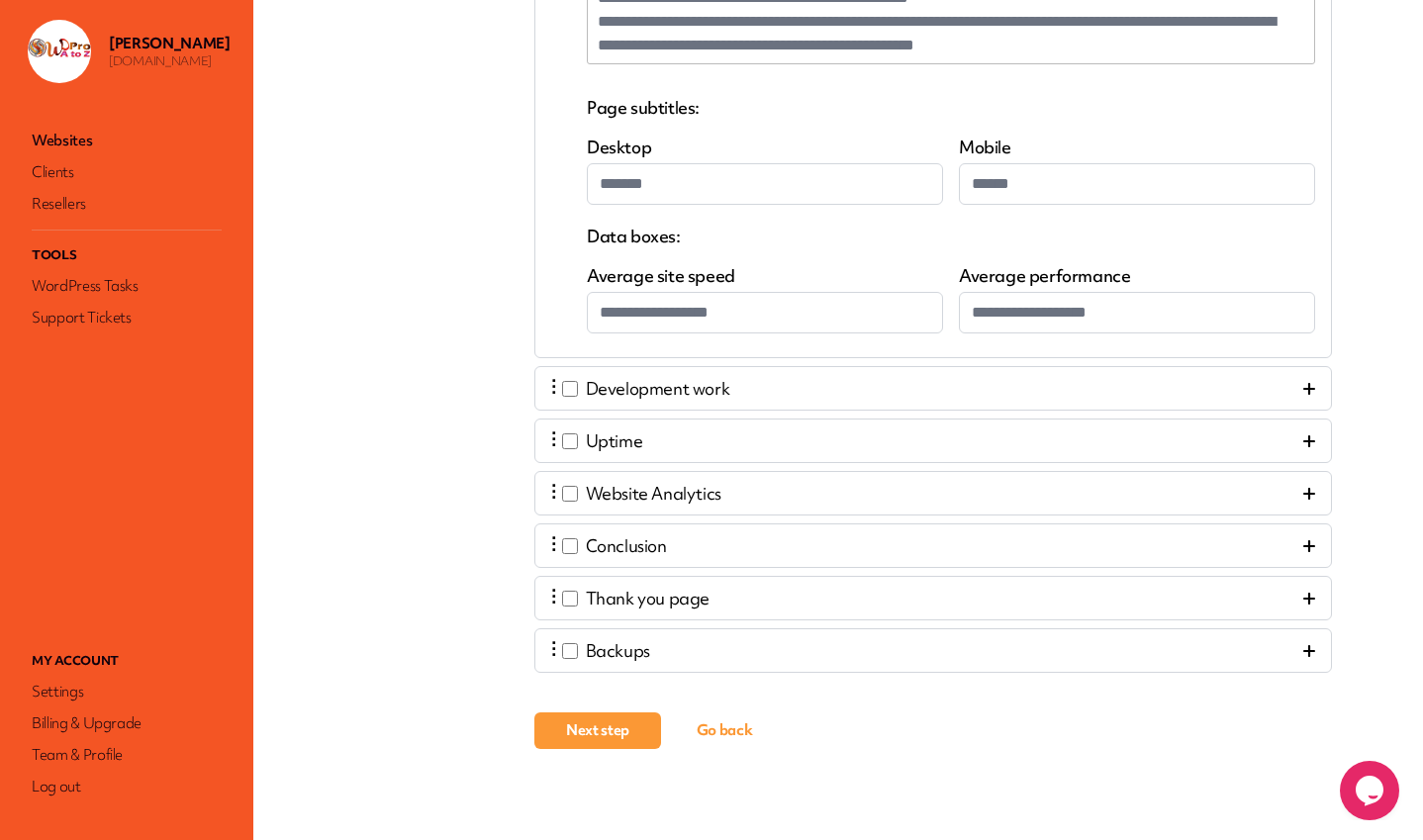 click on "⋮     Conclusion" at bounding box center [933, 545] 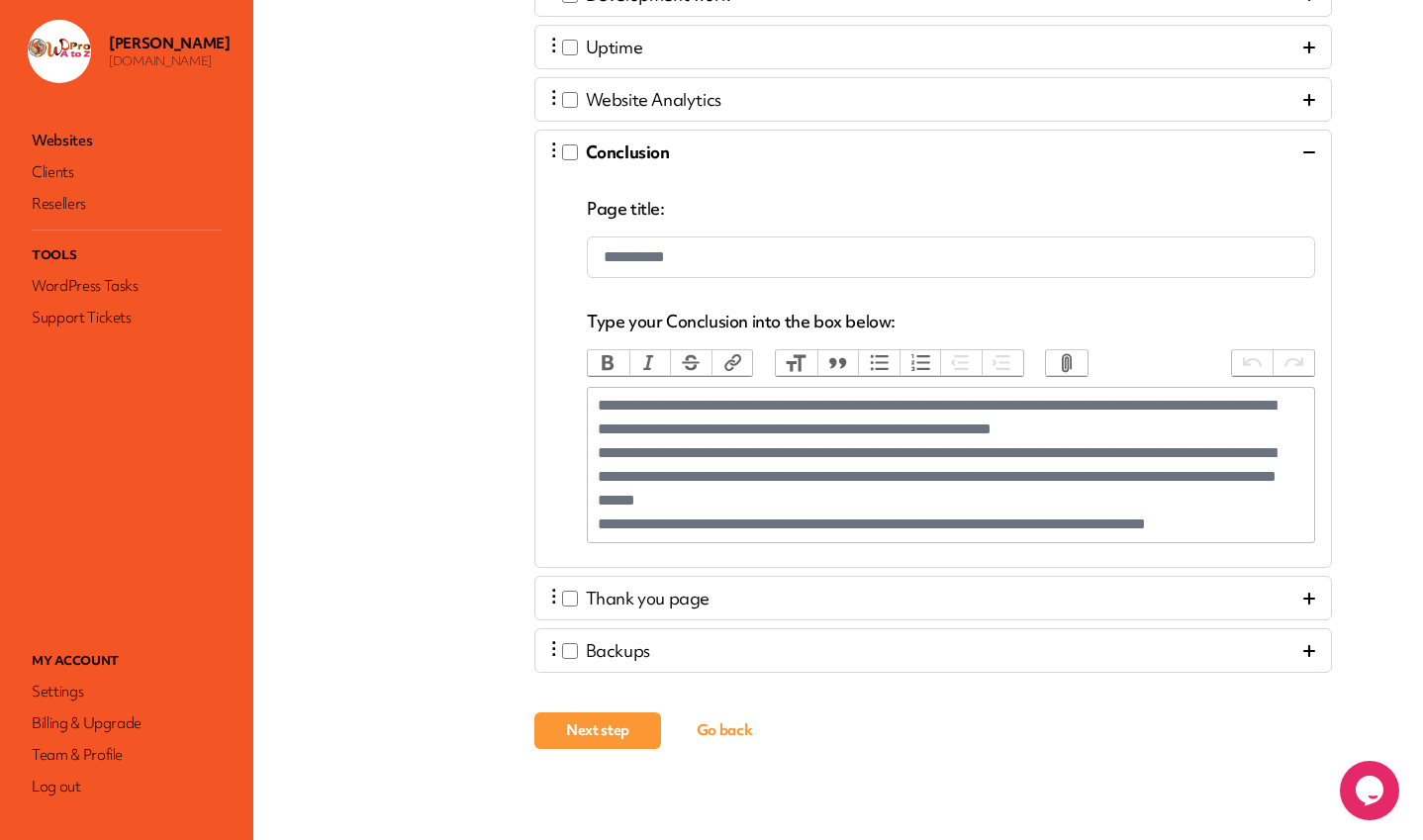click on "Next step" at bounding box center [598, 730] 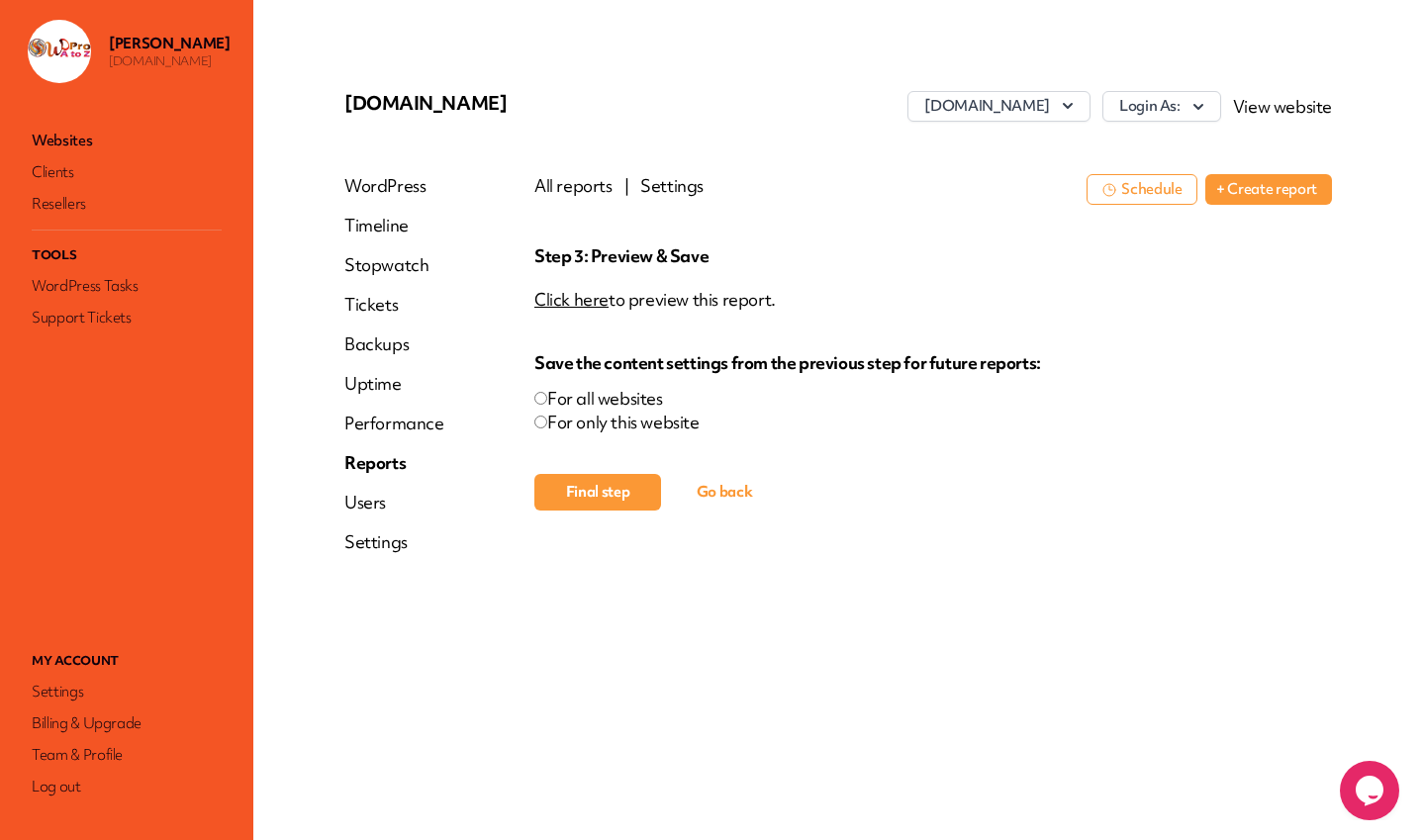 scroll, scrollTop: 0, scrollLeft: 0, axis: both 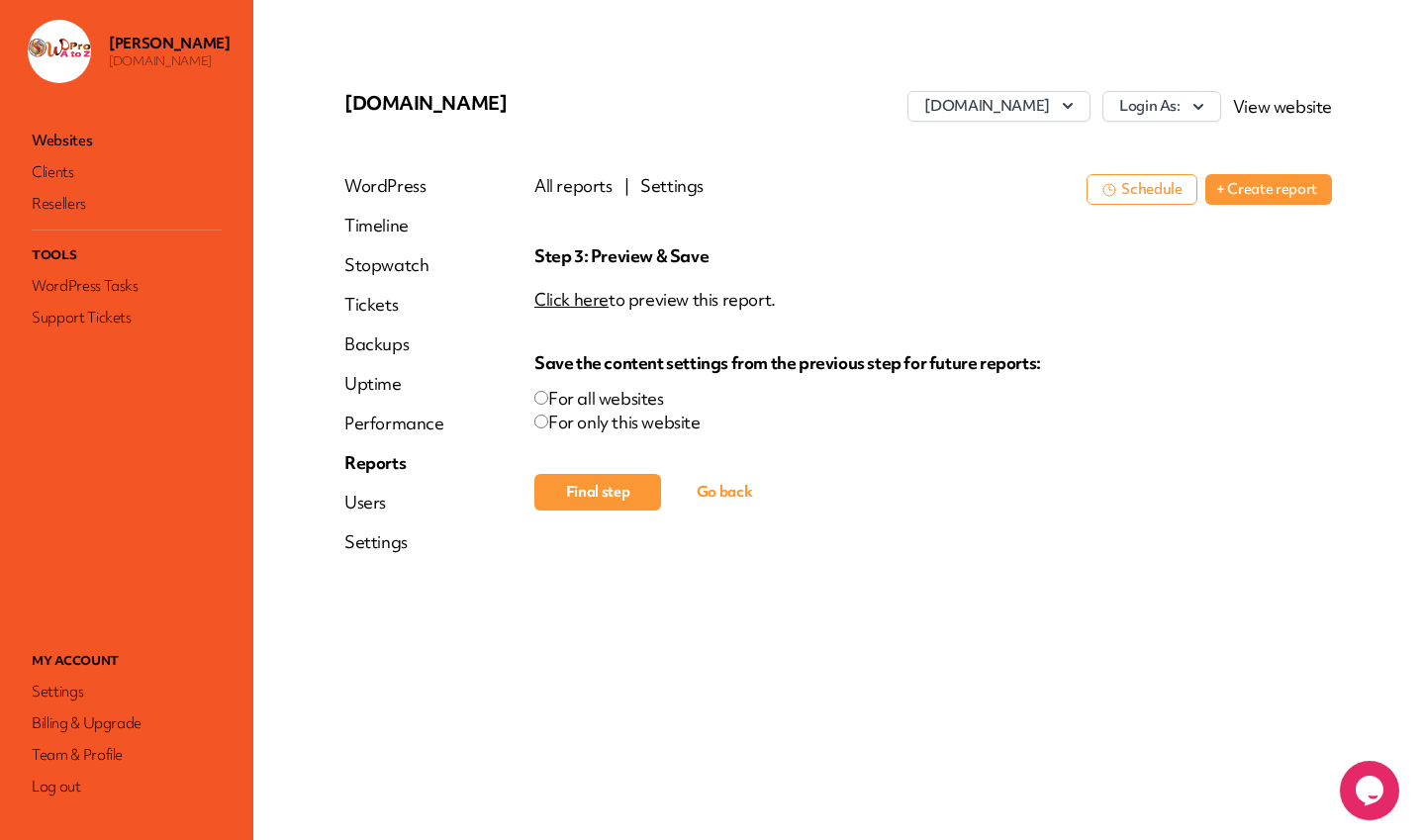 click on "Click here" at bounding box center (571, 299) 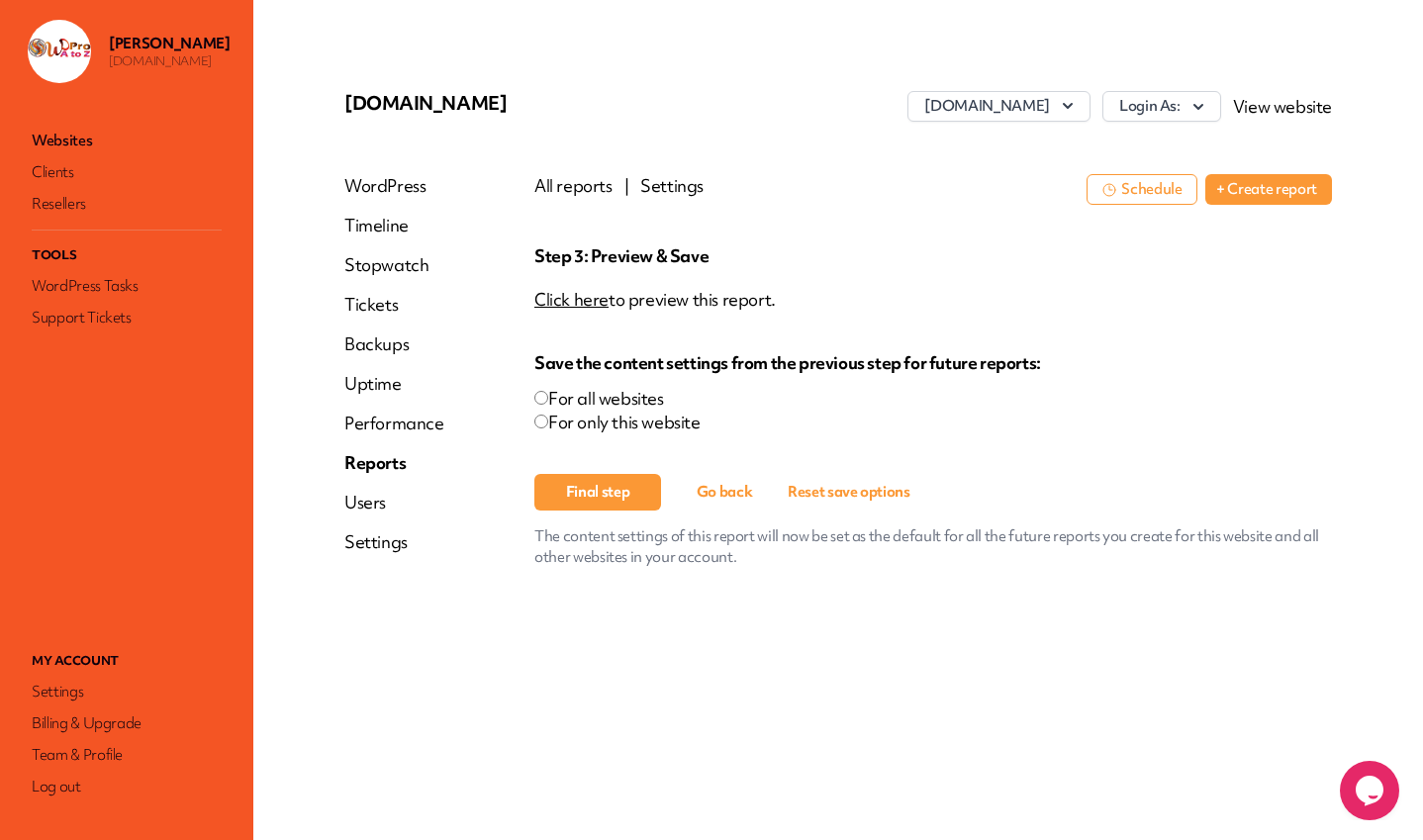 click on "For only this website" at bounding box center [933, 422] 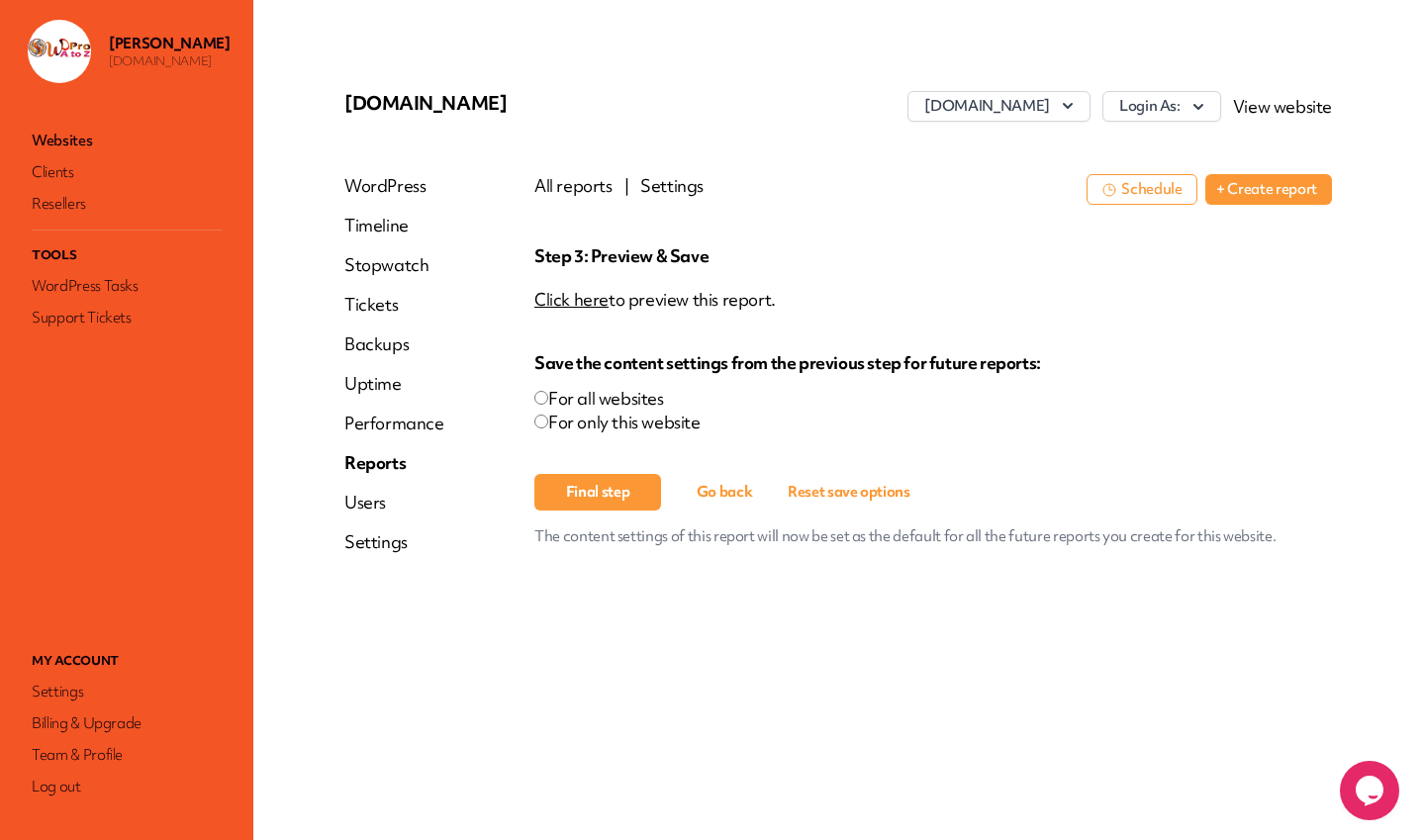 click on "Final step" at bounding box center (598, 492) 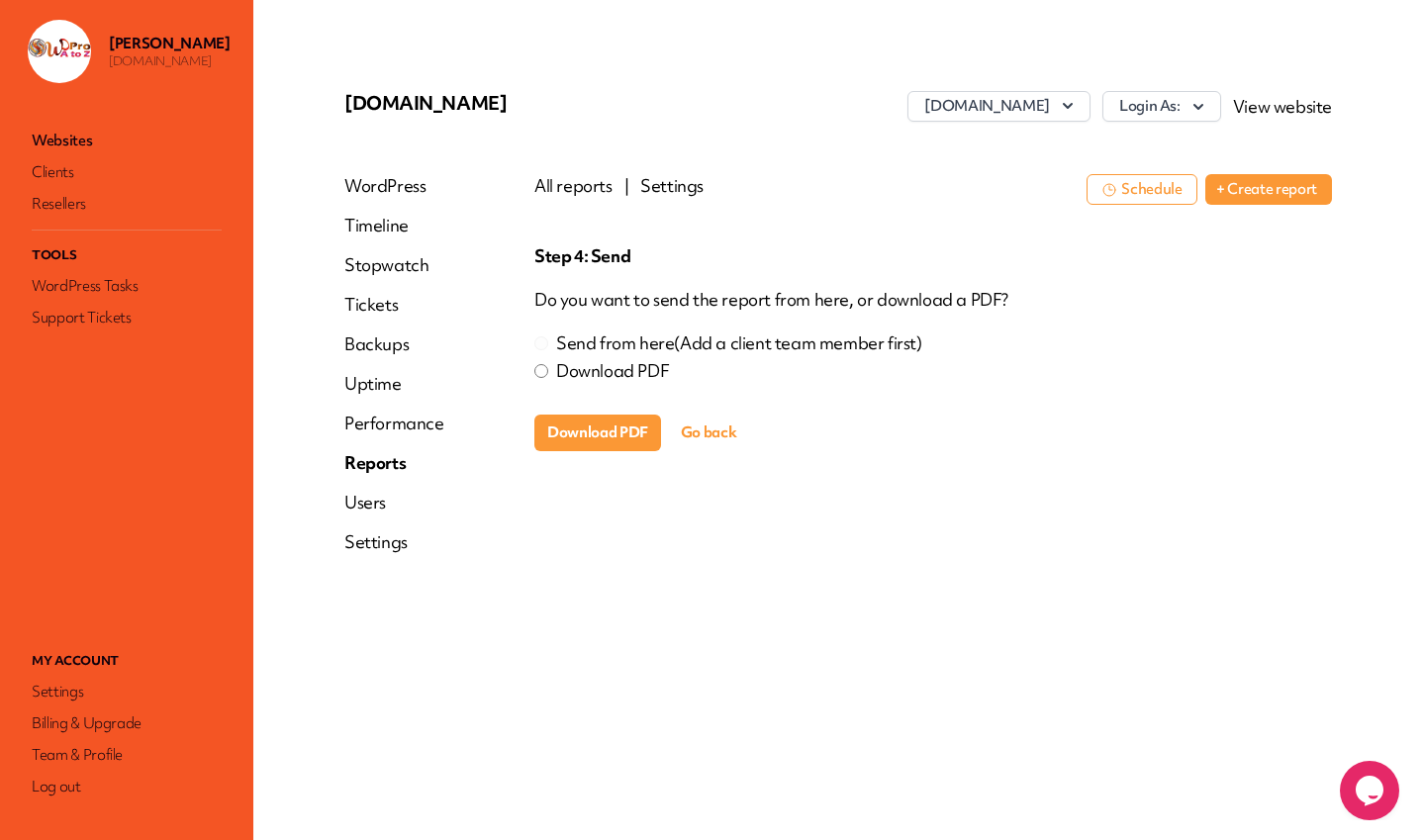 click on "Download PDF" at bounding box center (598, 432) 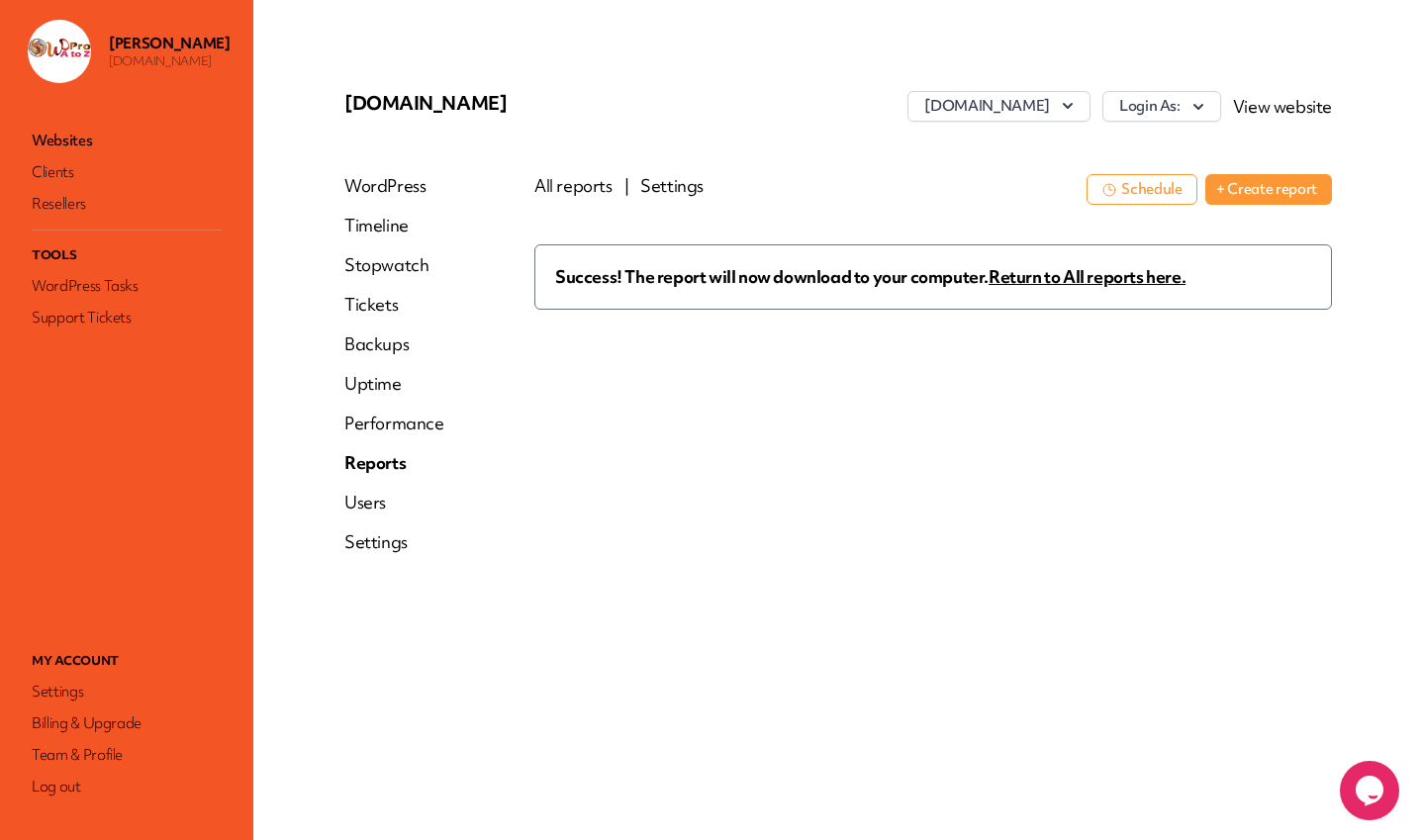 click on "Success! The report will now download to your computer.  Return to All reports here." at bounding box center (933, 442) 